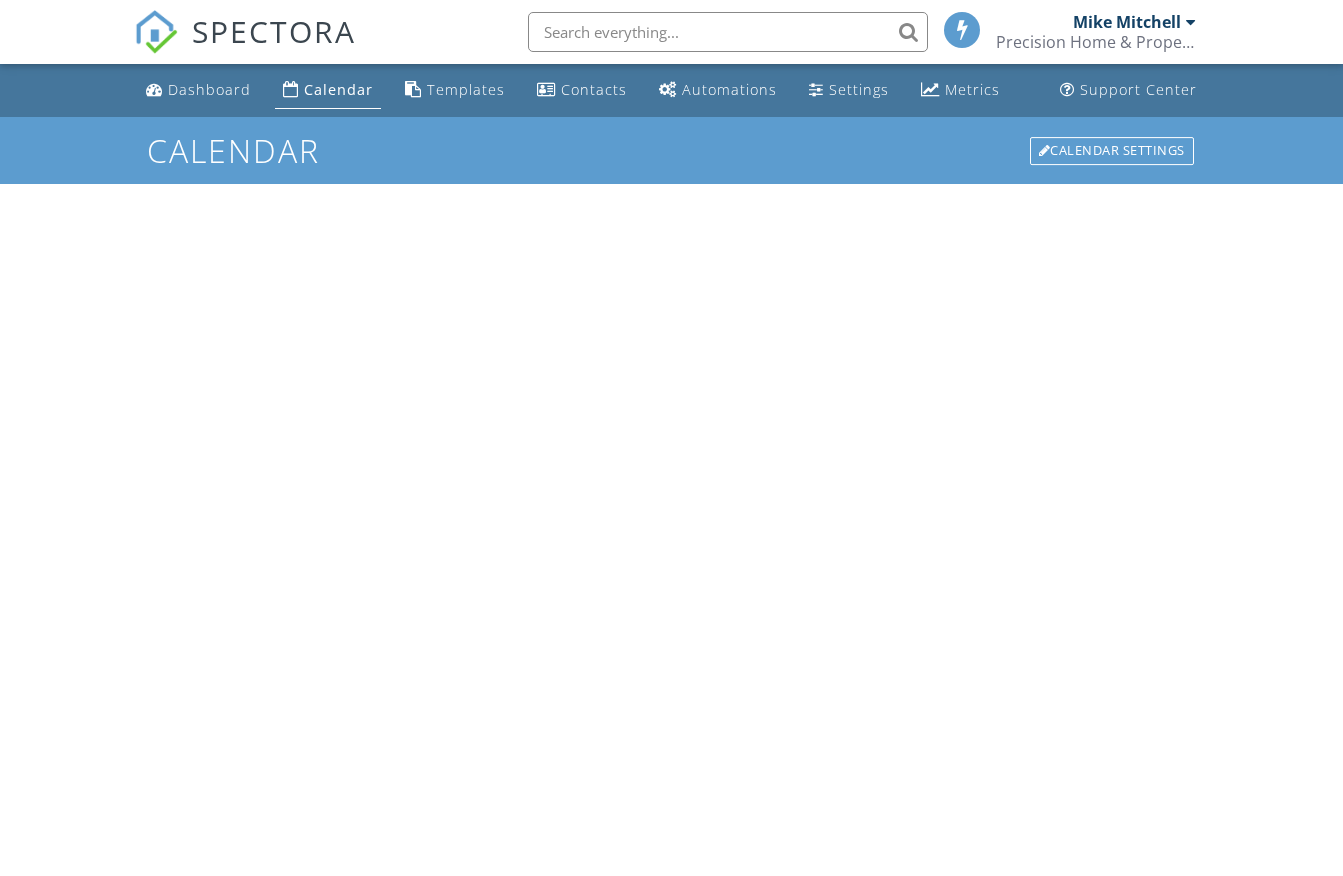 scroll, scrollTop: 0, scrollLeft: 0, axis: both 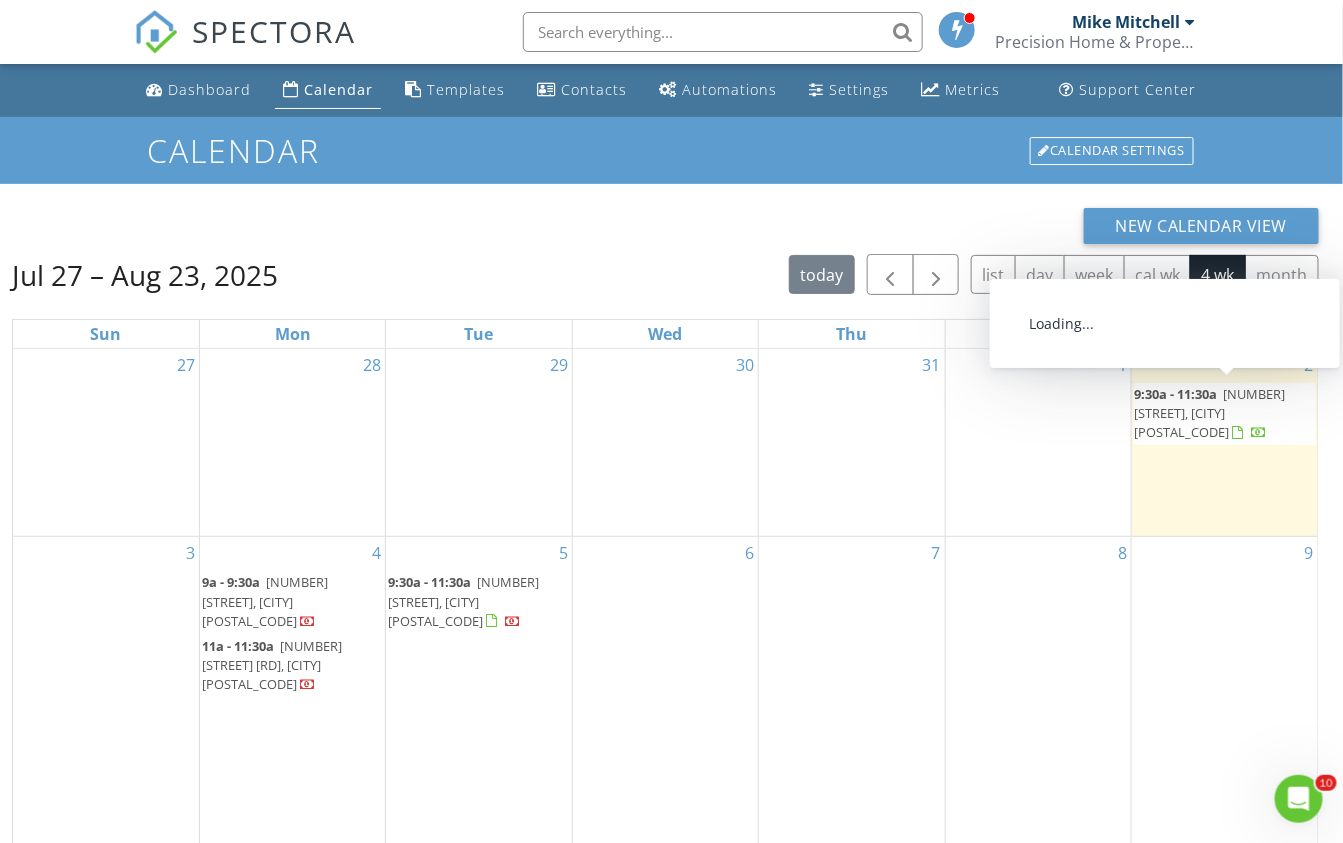 click on "[NUMBER] [STREET], [CITY] [POSTAL_CODE]" at bounding box center (1209, 413) 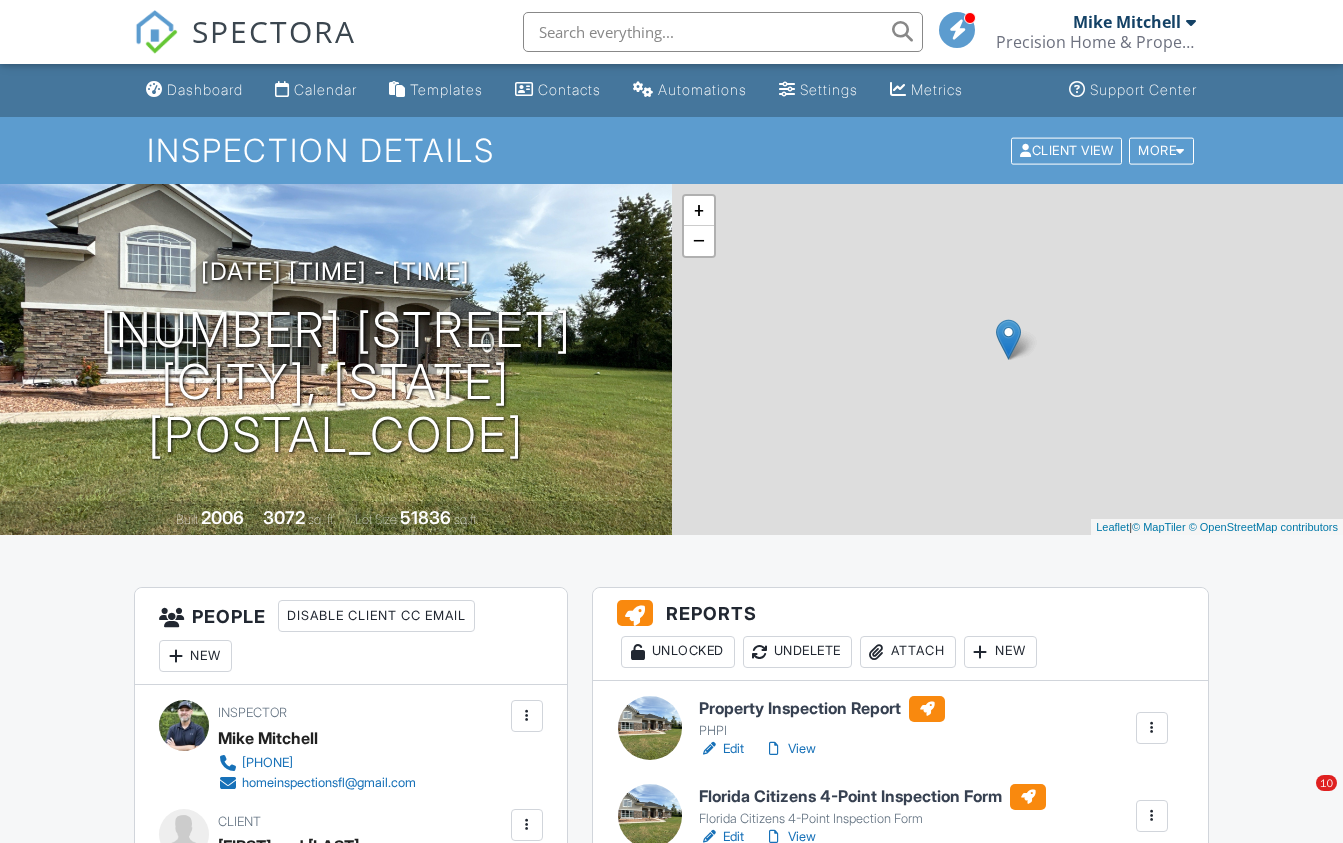 scroll, scrollTop: 0, scrollLeft: 0, axis: both 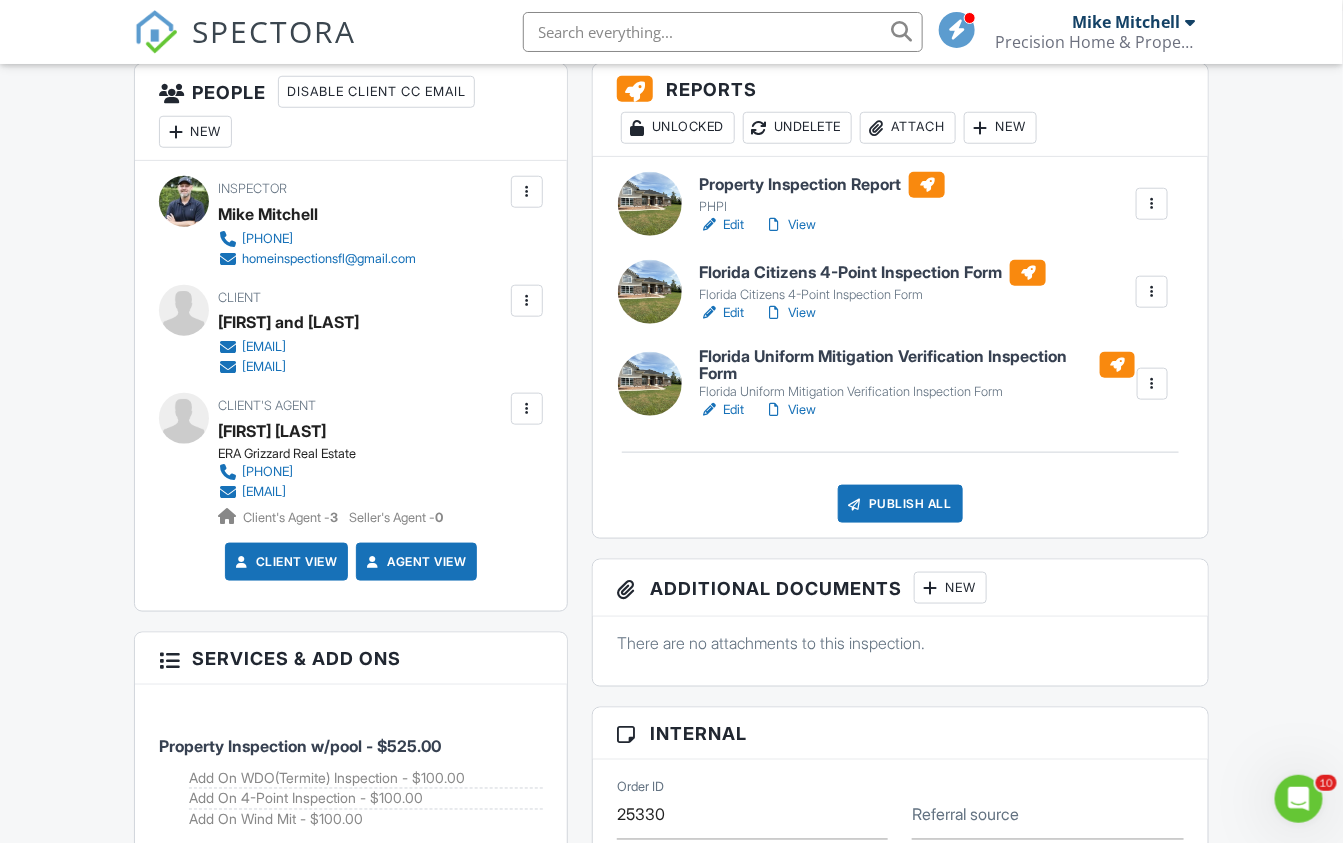 click on "Edit" at bounding box center [721, 313] 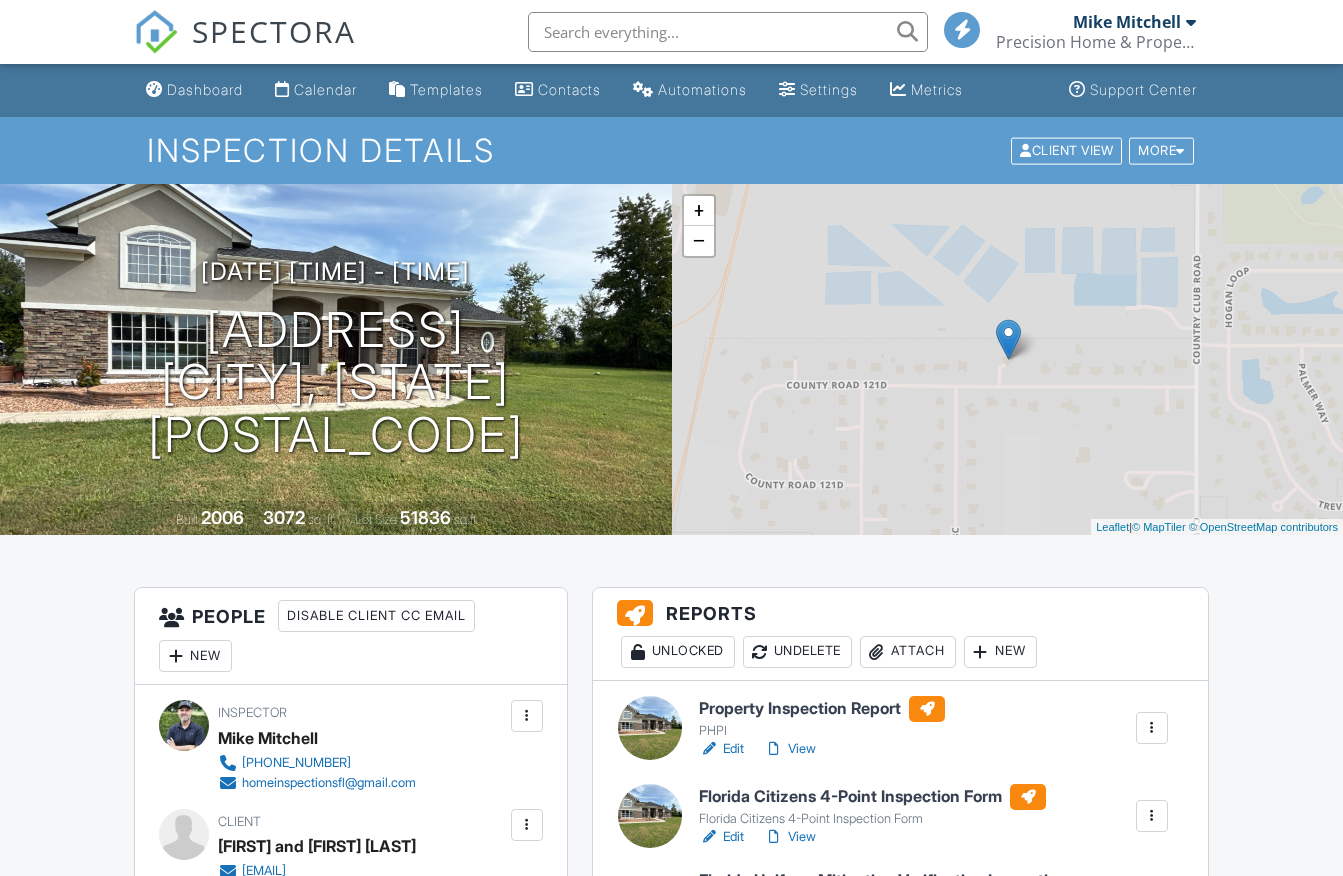 scroll, scrollTop: 0, scrollLeft: 0, axis: both 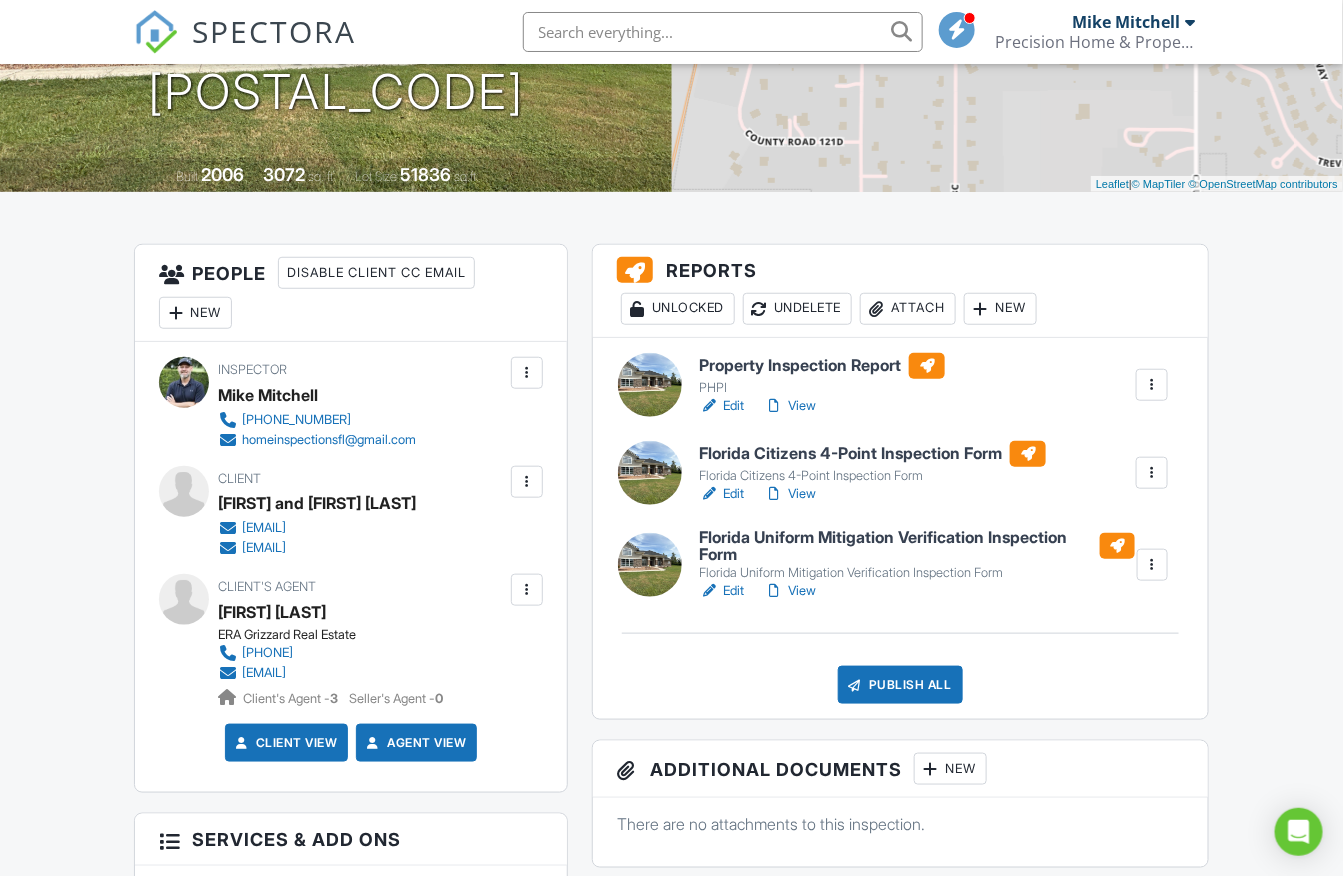 click on "Edit" at bounding box center [721, 591] 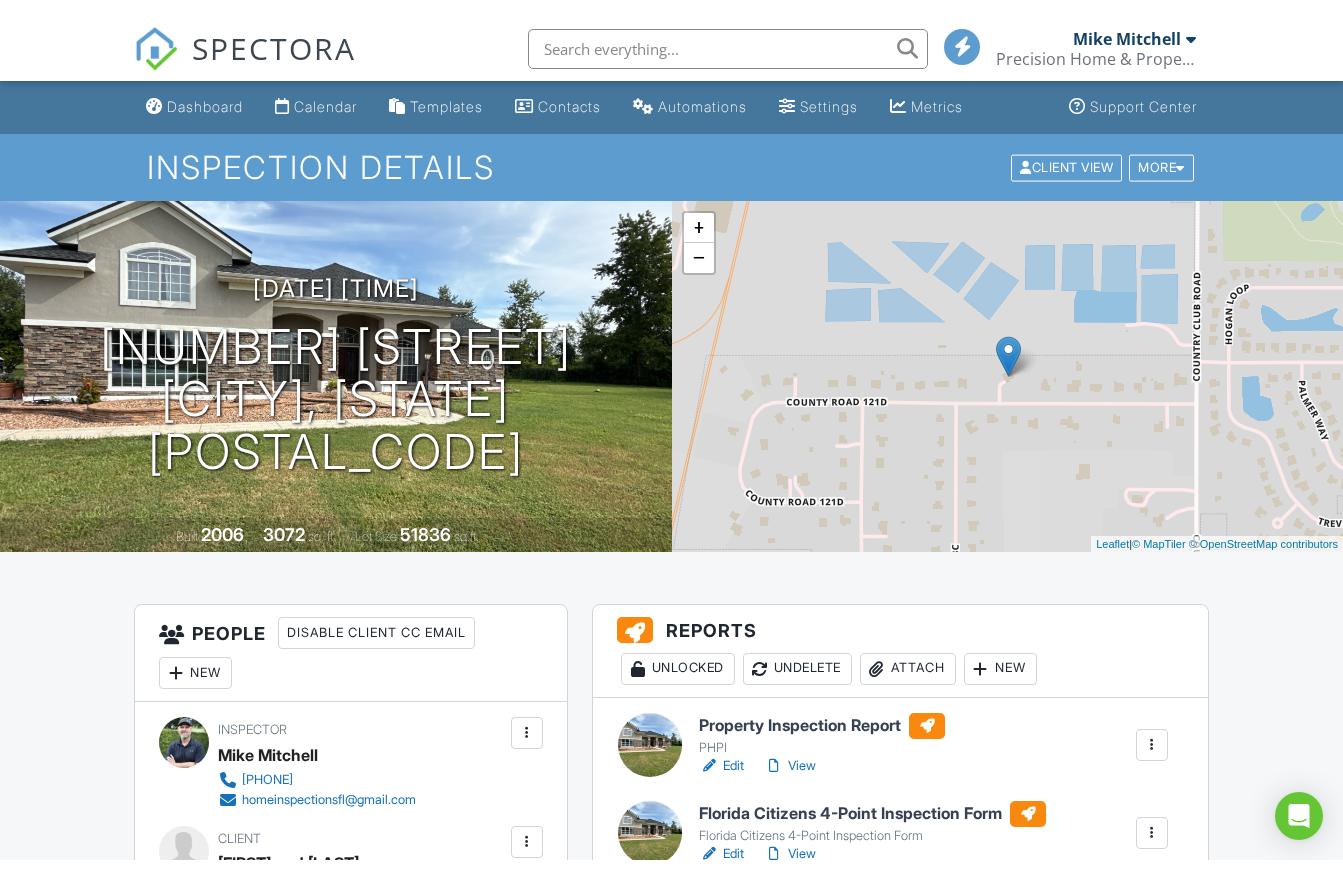 scroll, scrollTop: 0, scrollLeft: 0, axis: both 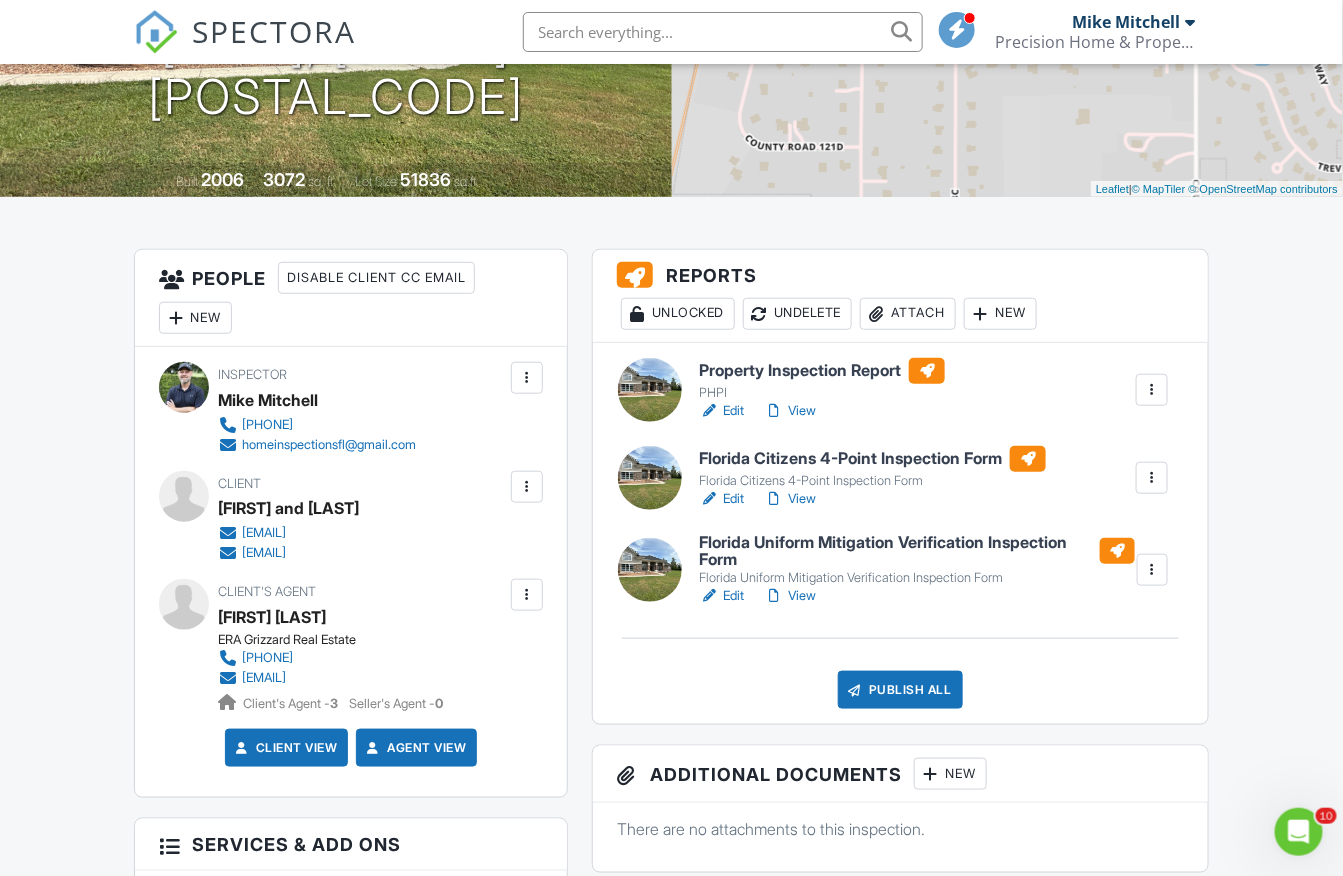 click on "View" at bounding box center [790, 411] 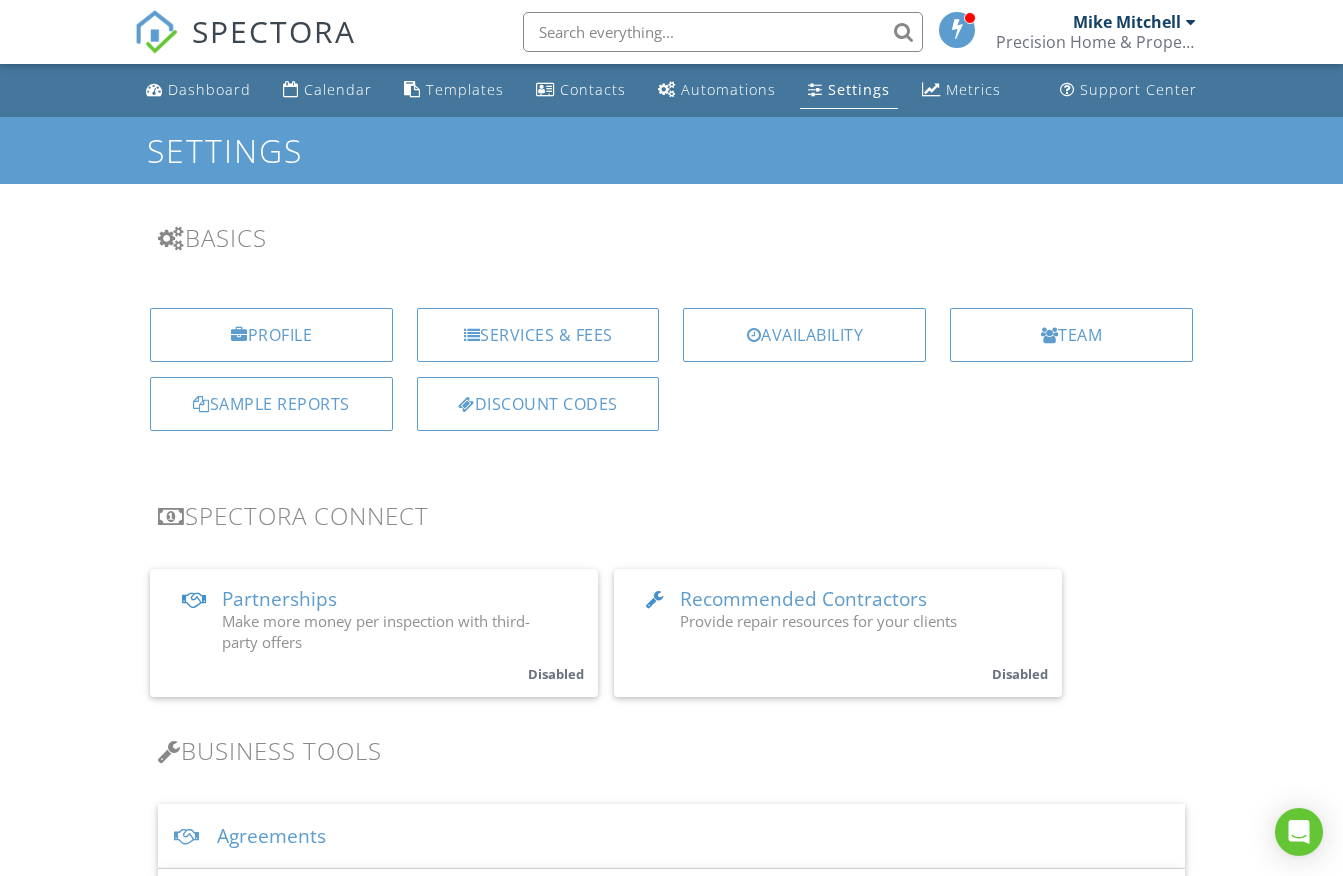 scroll, scrollTop: 0, scrollLeft: 0, axis: both 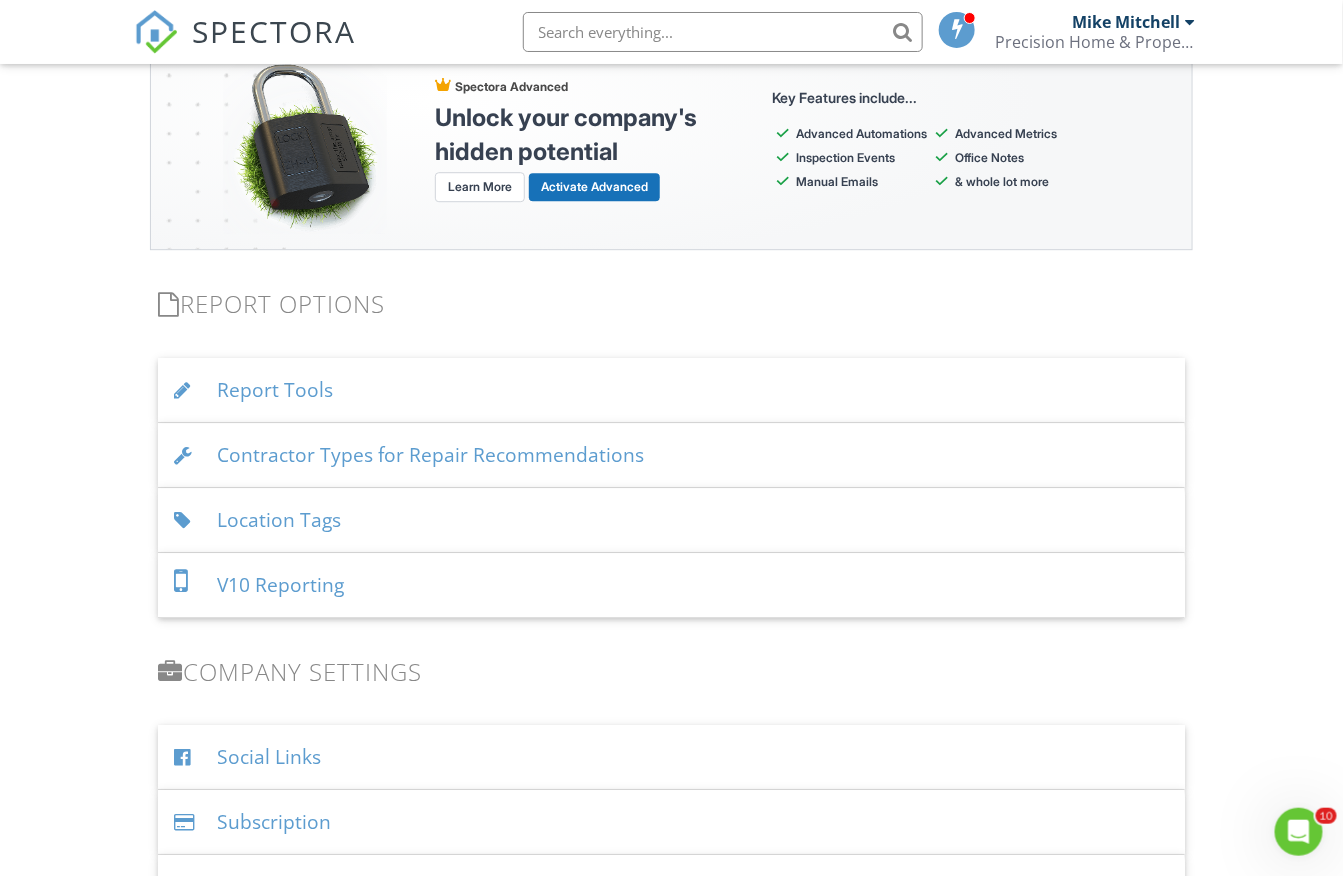 click on "Location Tags" at bounding box center [671, 520] 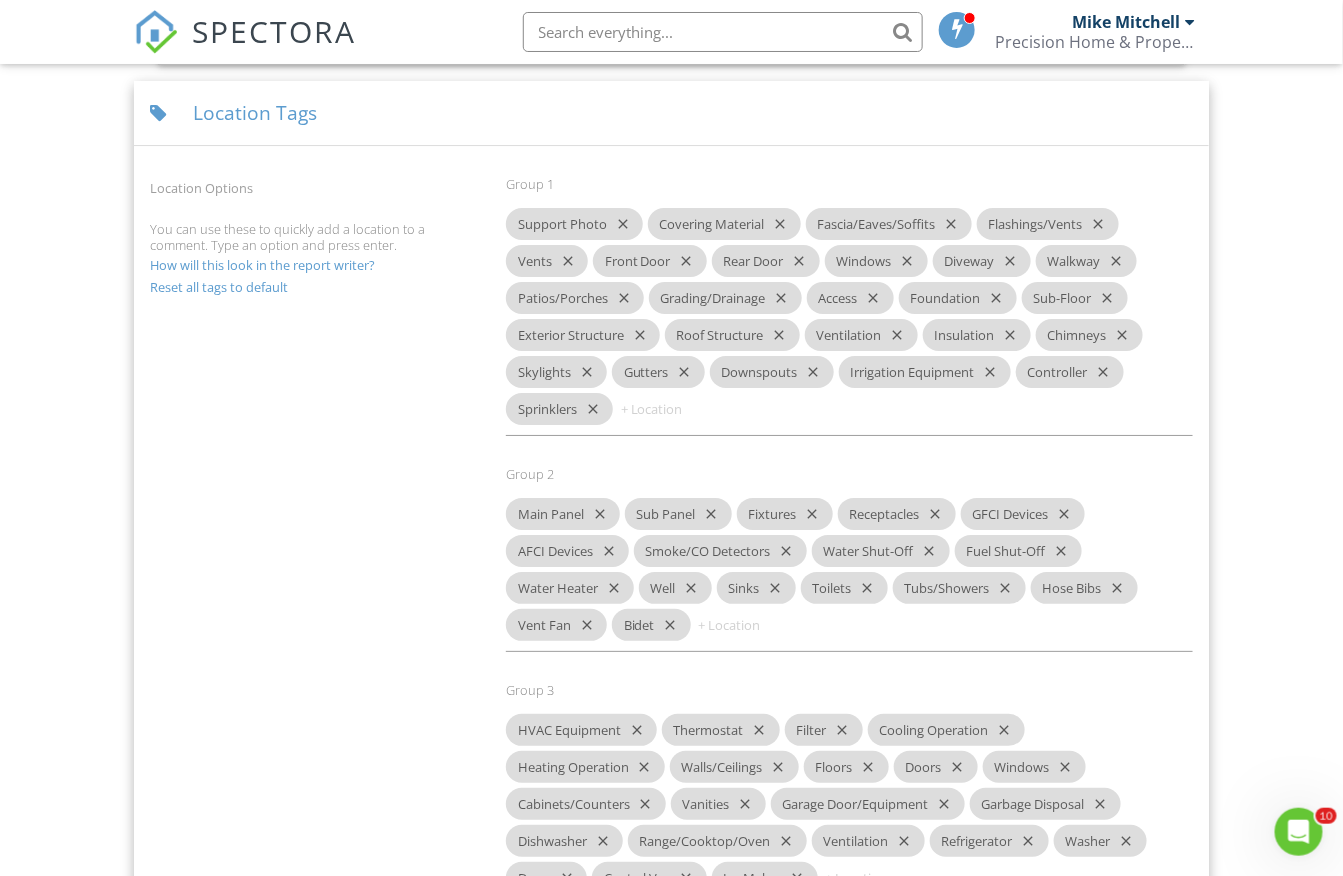 scroll, scrollTop: 2255, scrollLeft: 0, axis: vertical 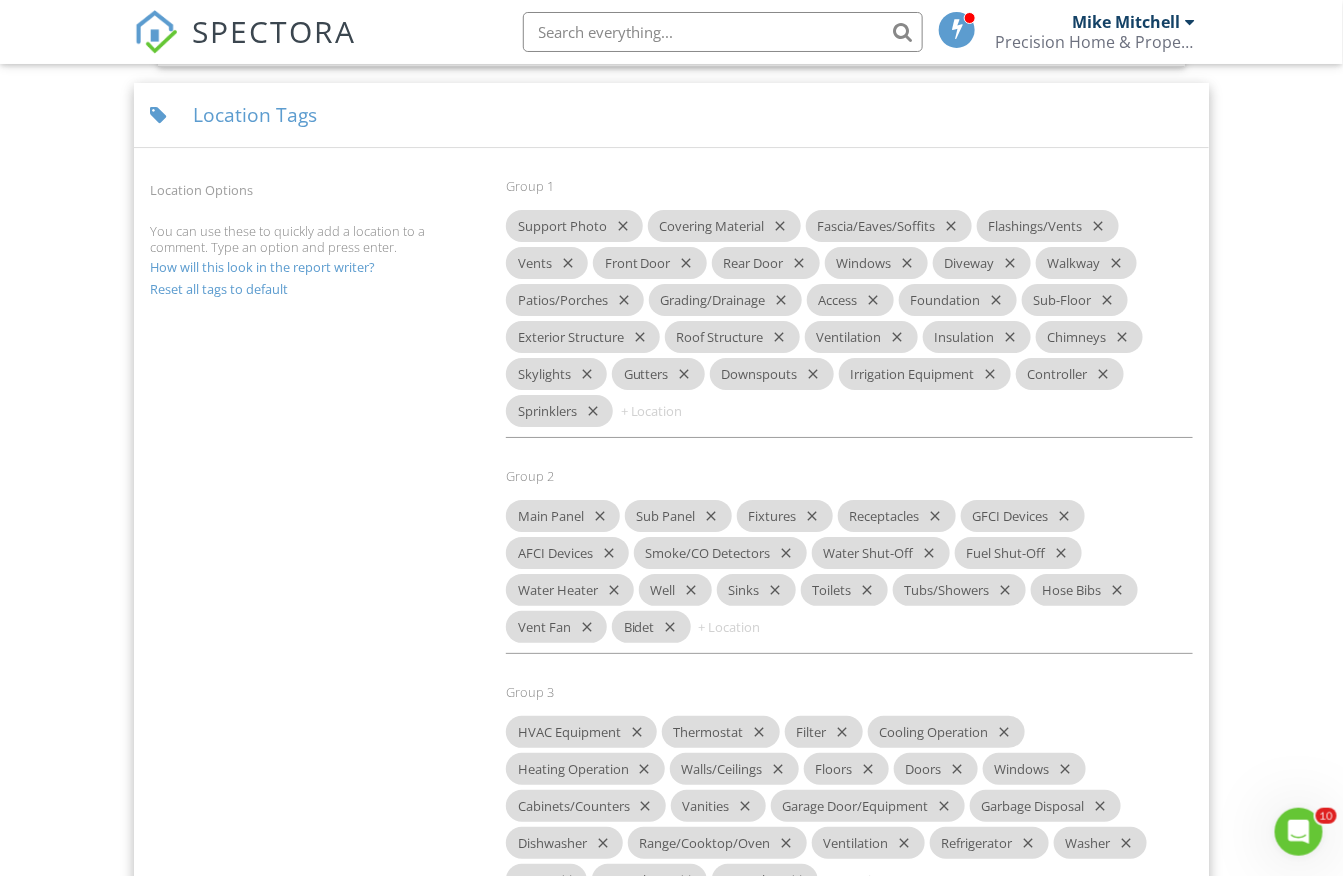 click at bounding box center (678, 411) 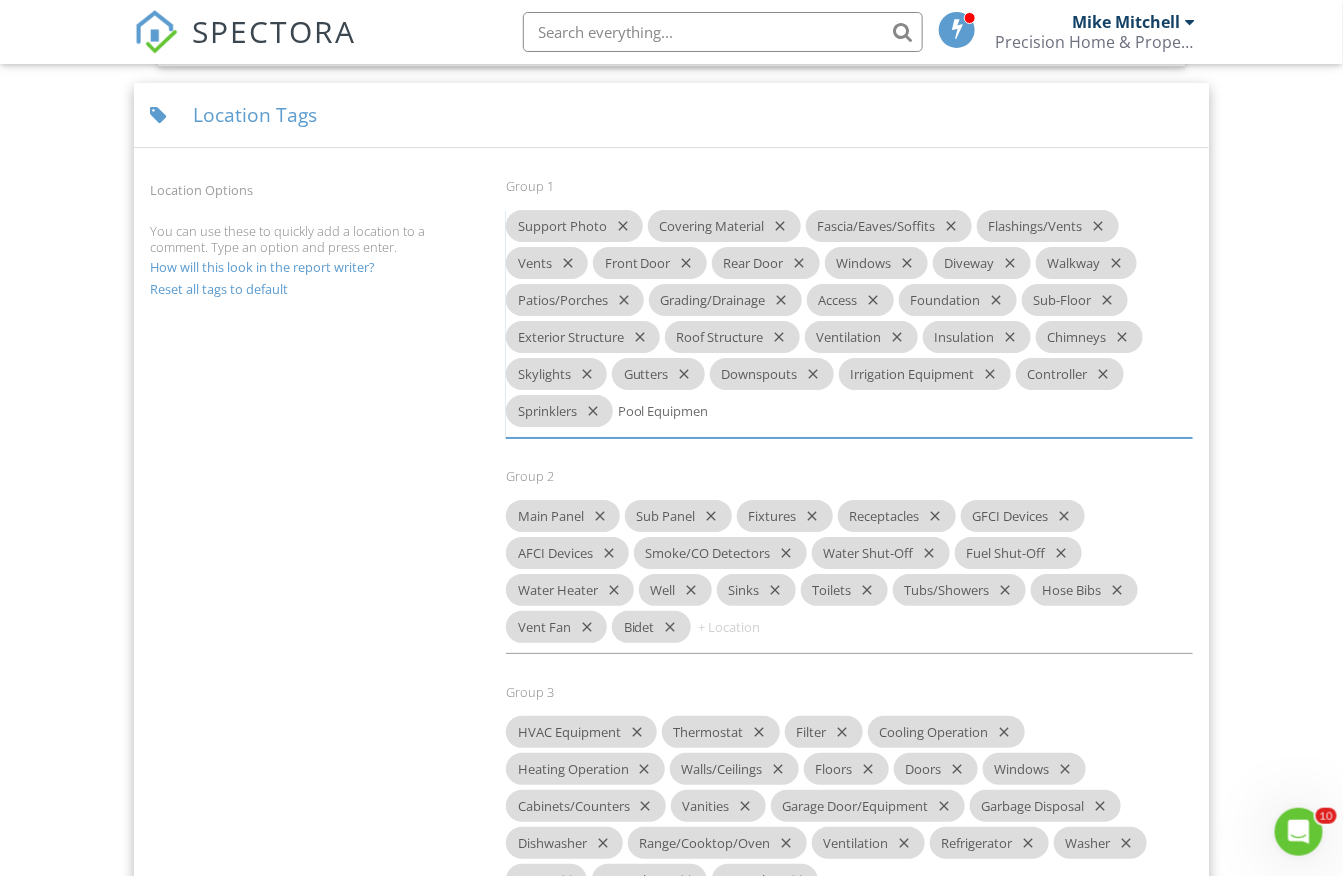 type on "Pool Equipment" 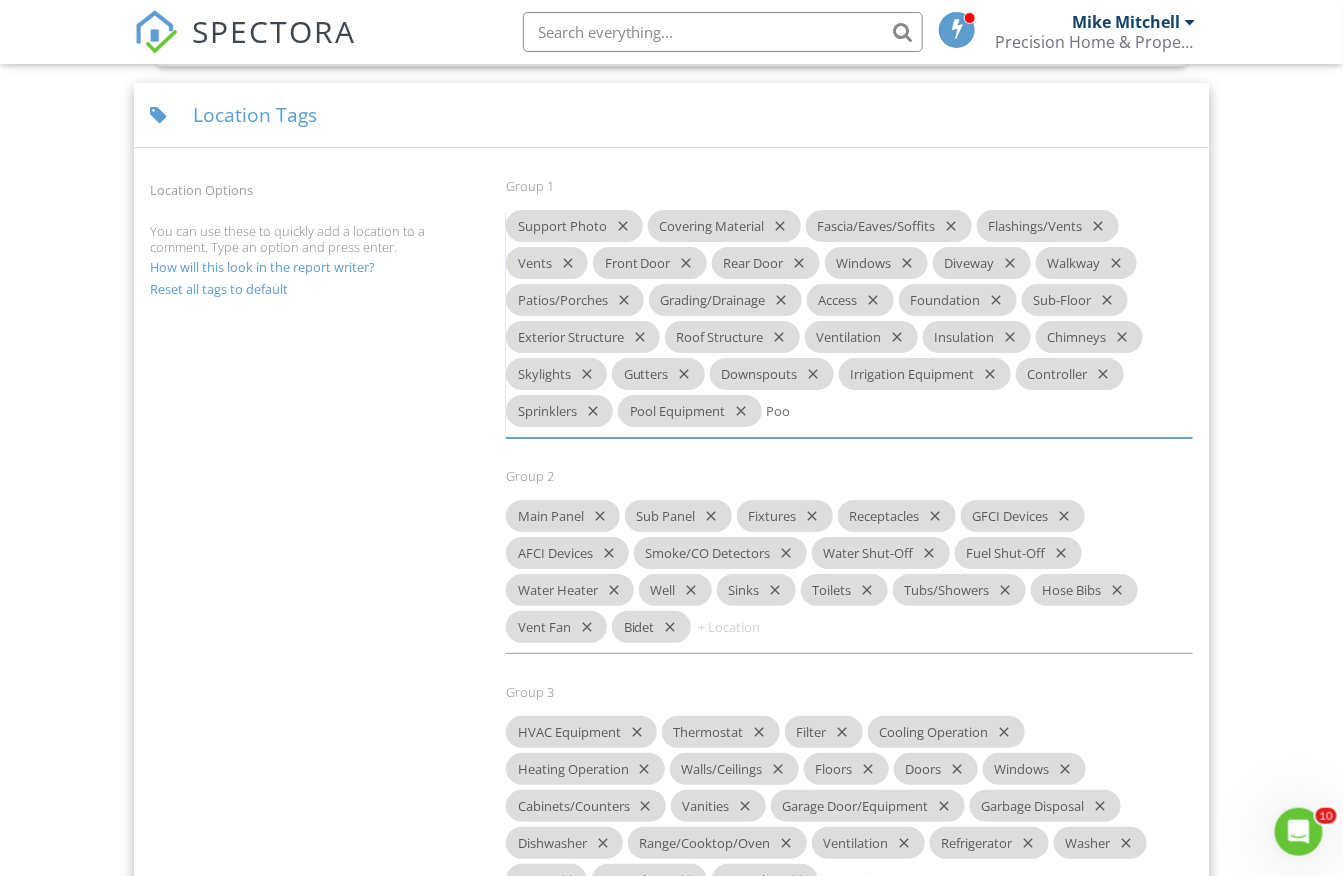 type on "Pool" 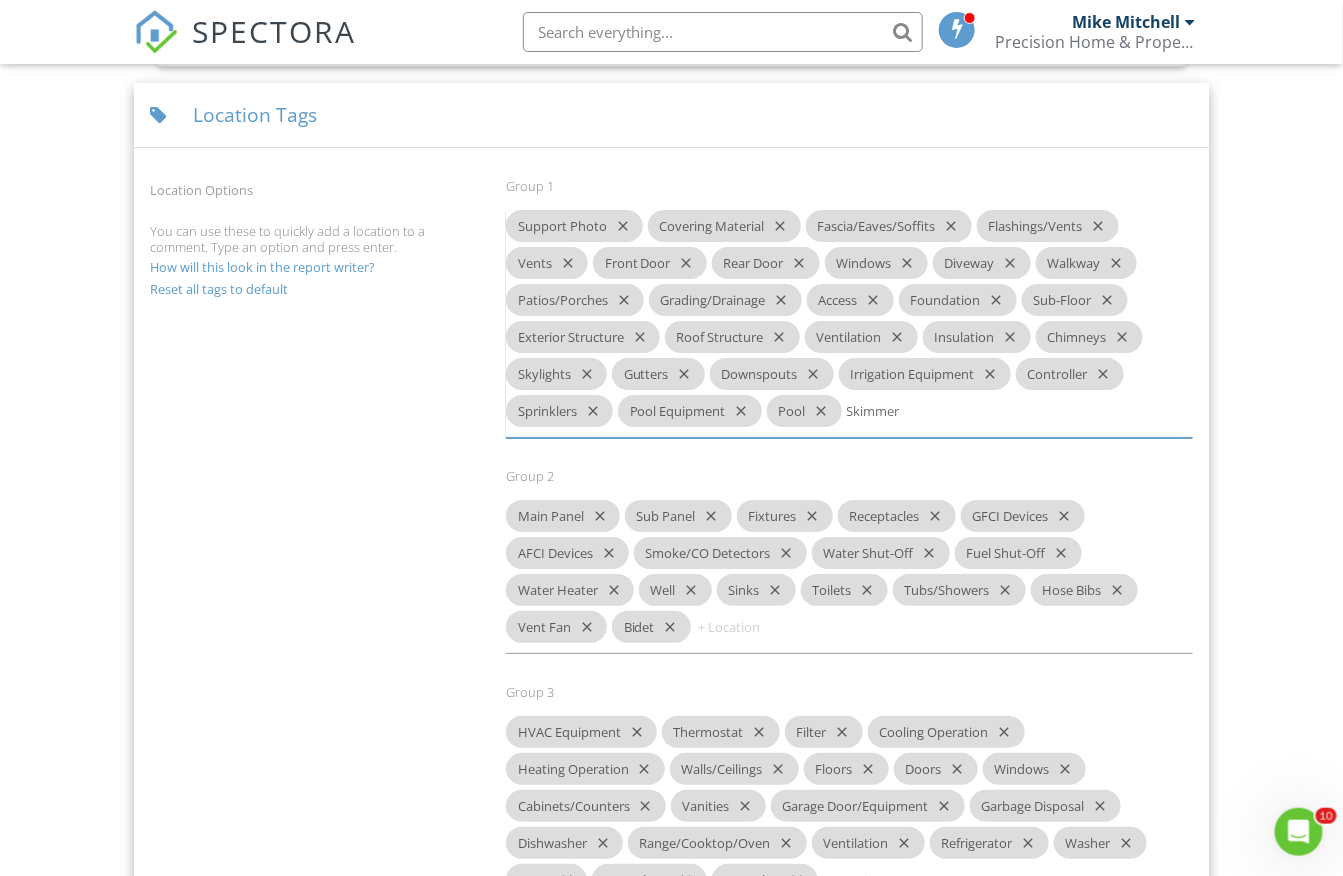 type on "Skimmer" 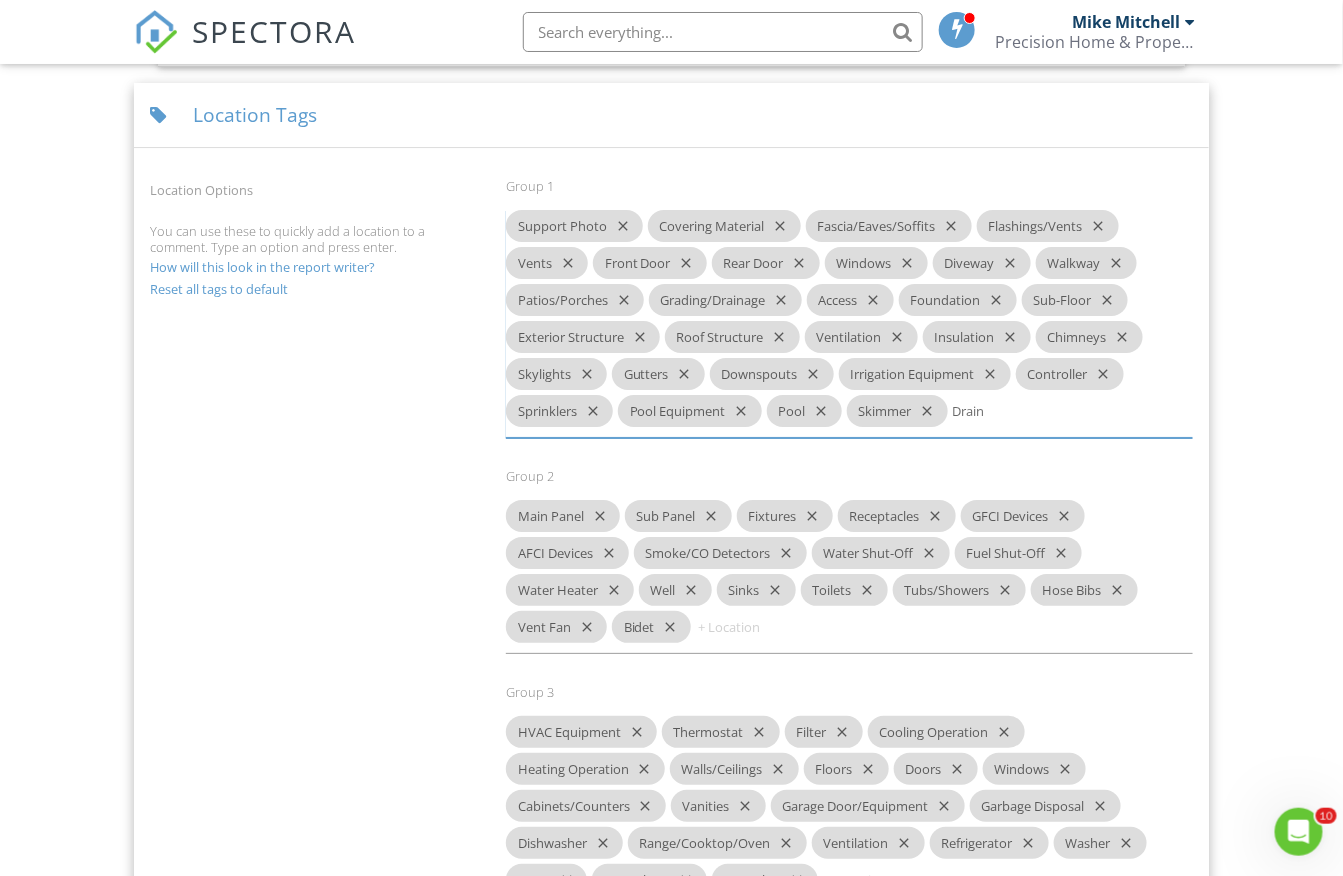 type on "Drains" 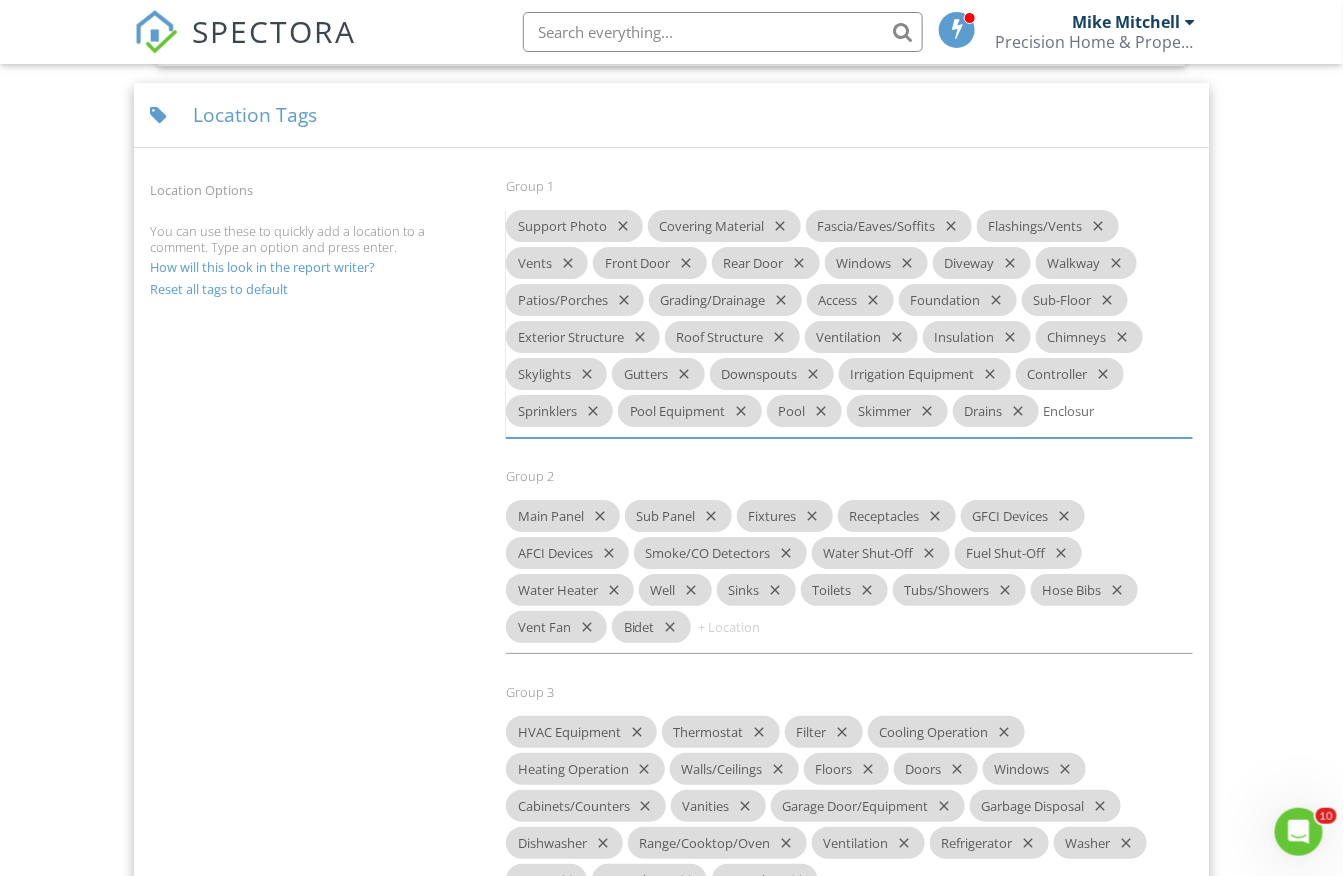 type on "Enclosure" 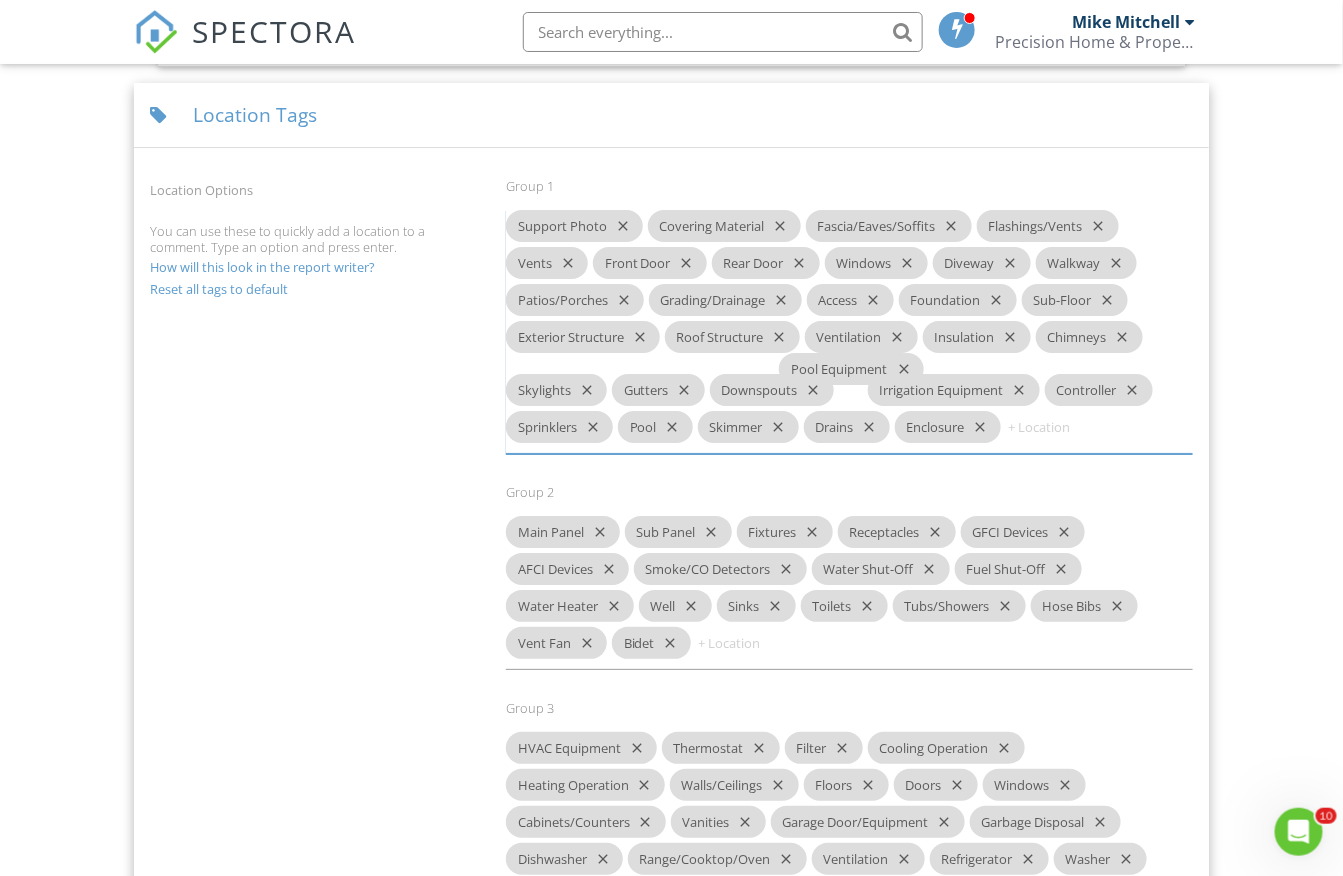 drag, startPoint x: 715, startPoint y: 394, endPoint x: 875, endPoint y: 368, distance: 162.09874 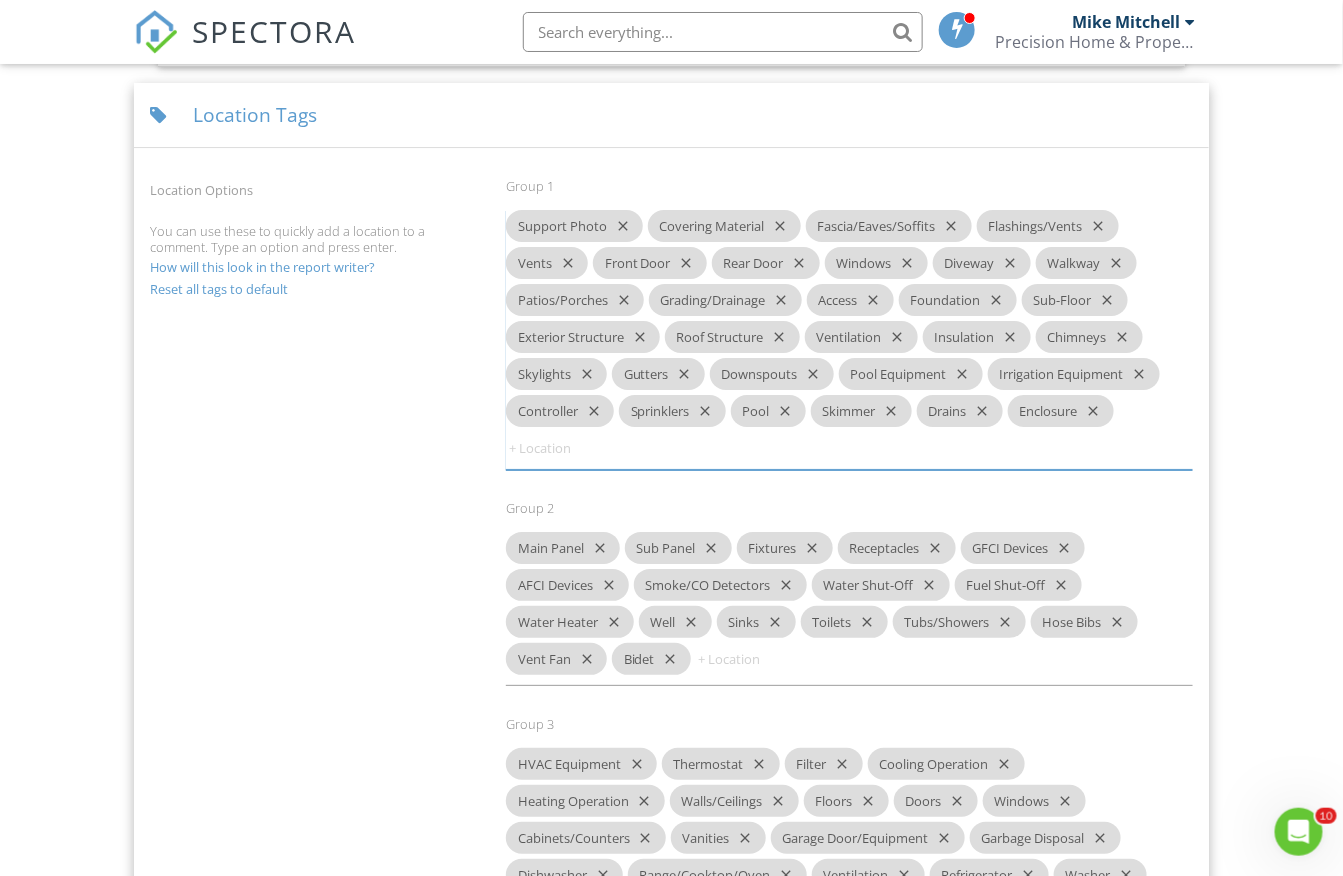 click on "close" at bounding box center (590, 411) 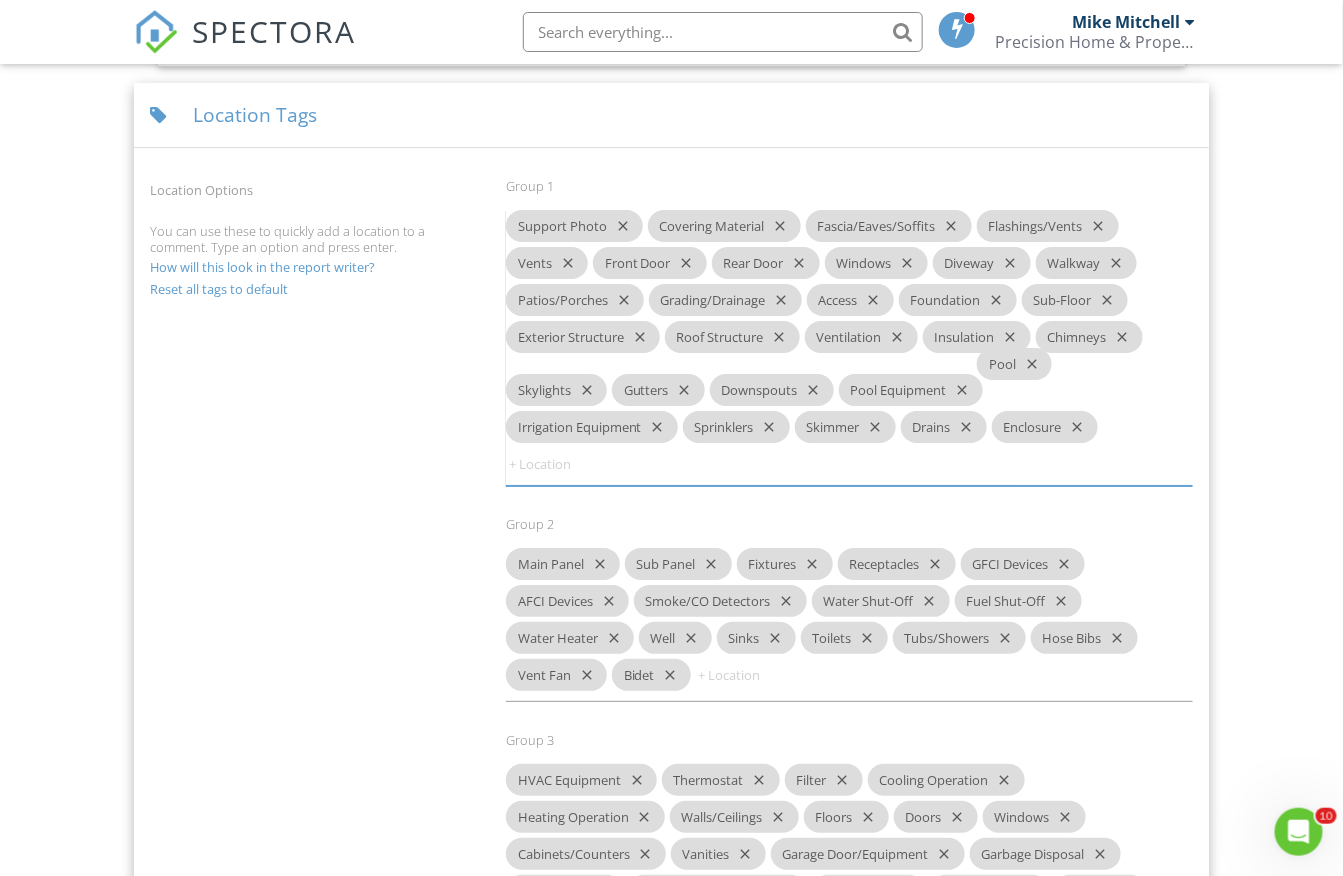 drag, startPoint x: 647, startPoint y: 395, endPoint x: 1009, endPoint y: 365, distance: 363.24097 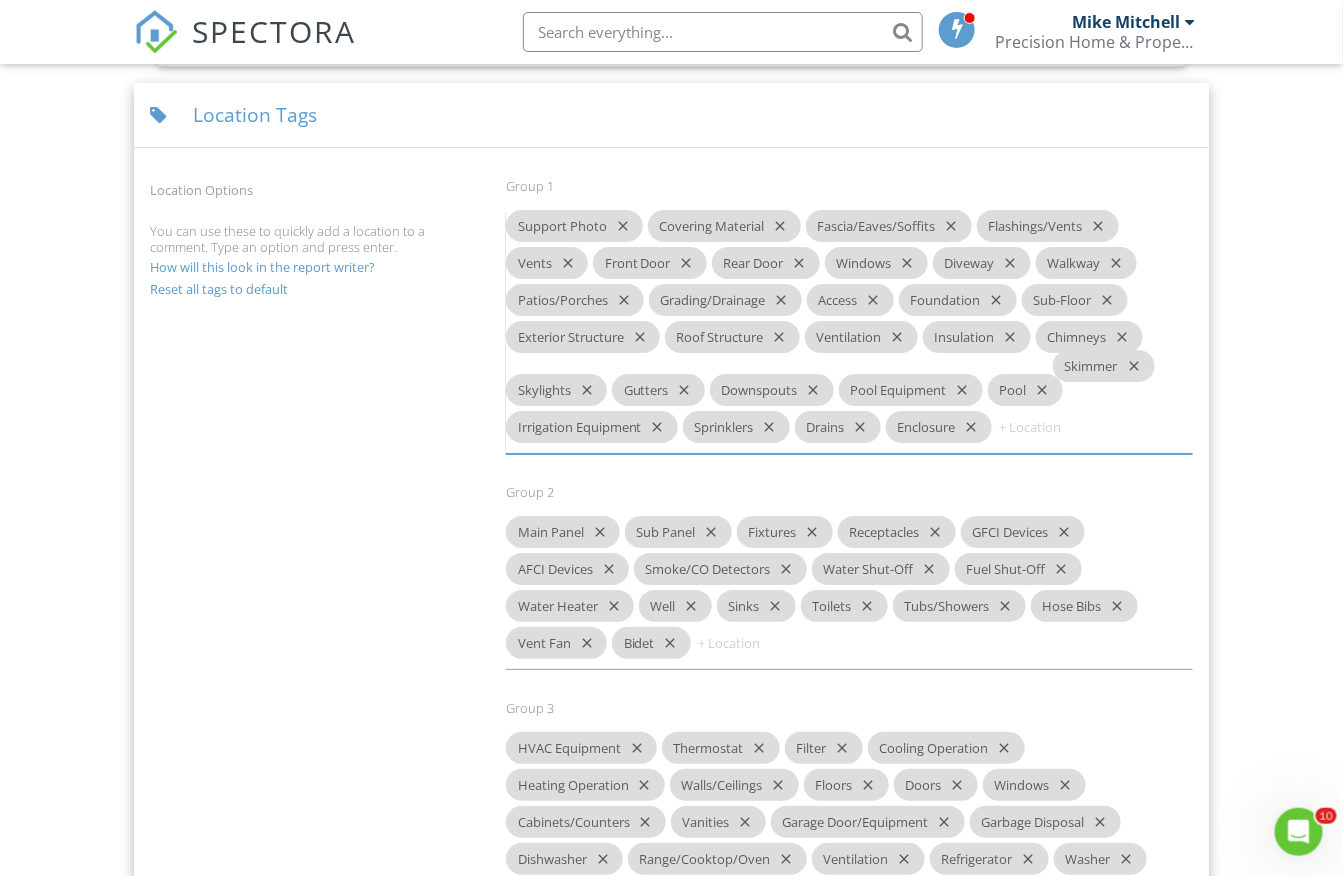 drag, startPoint x: 843, startPoint y: 395, endPoint x: 1107, endPoint y: 367, distance: 265.48068 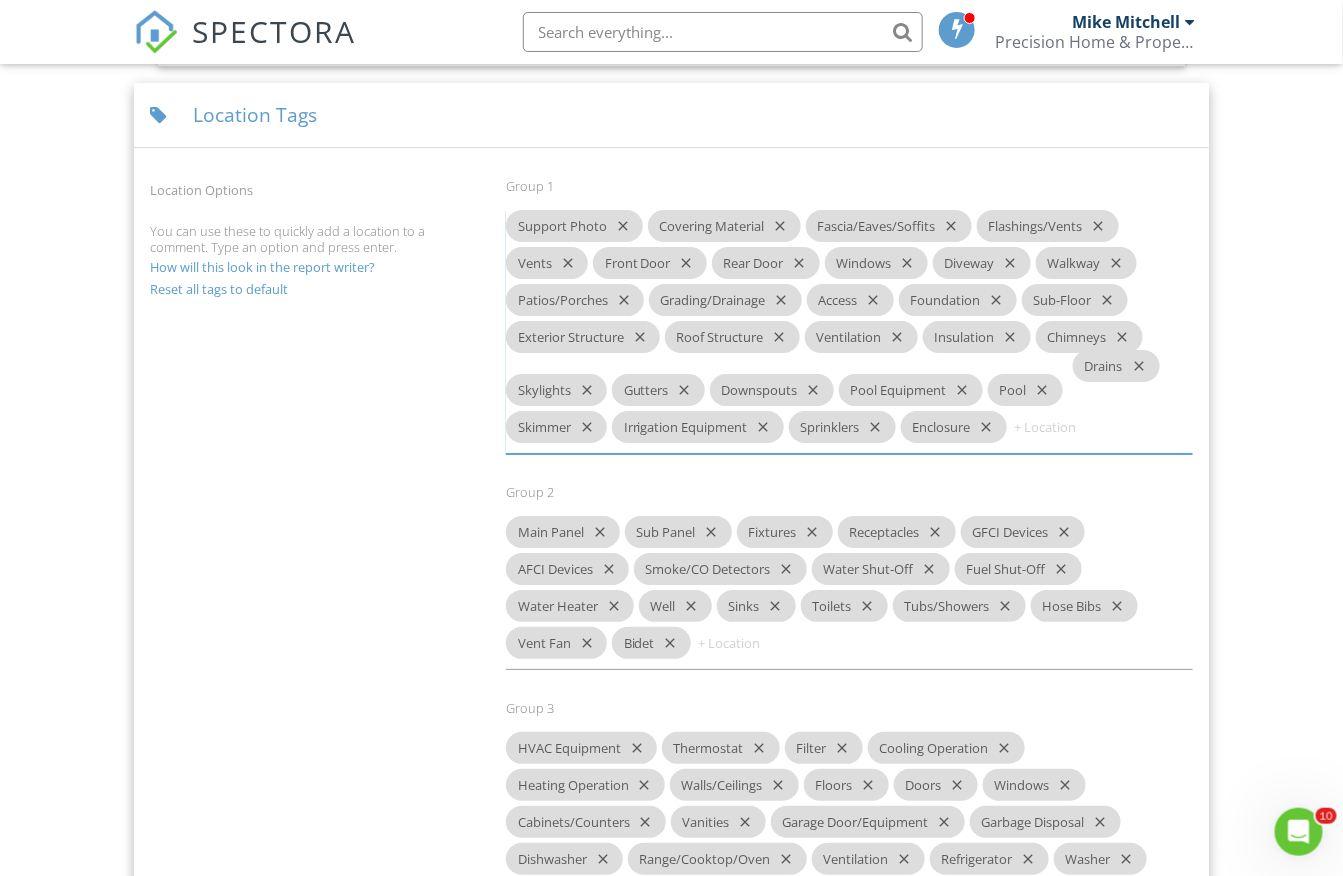 drag, startPoint x: 854, startPoint y: 395, endPoint x: 1129, endPoint y: 365, distance: 276.63153 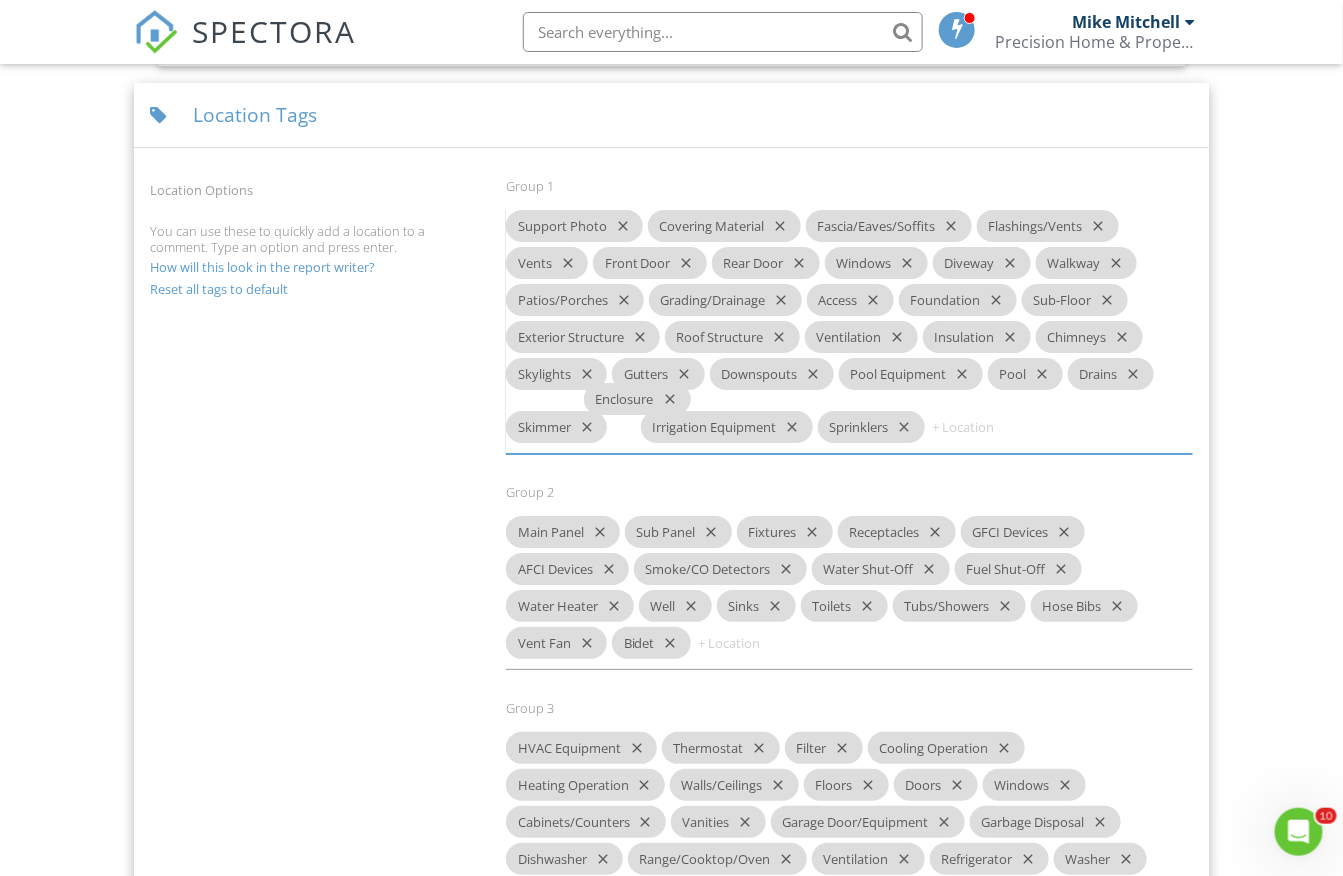 drag, startPoint x: 959, startPoint y: 392, endPoint x: 638, endPoint y: 397, distance: 321.03894 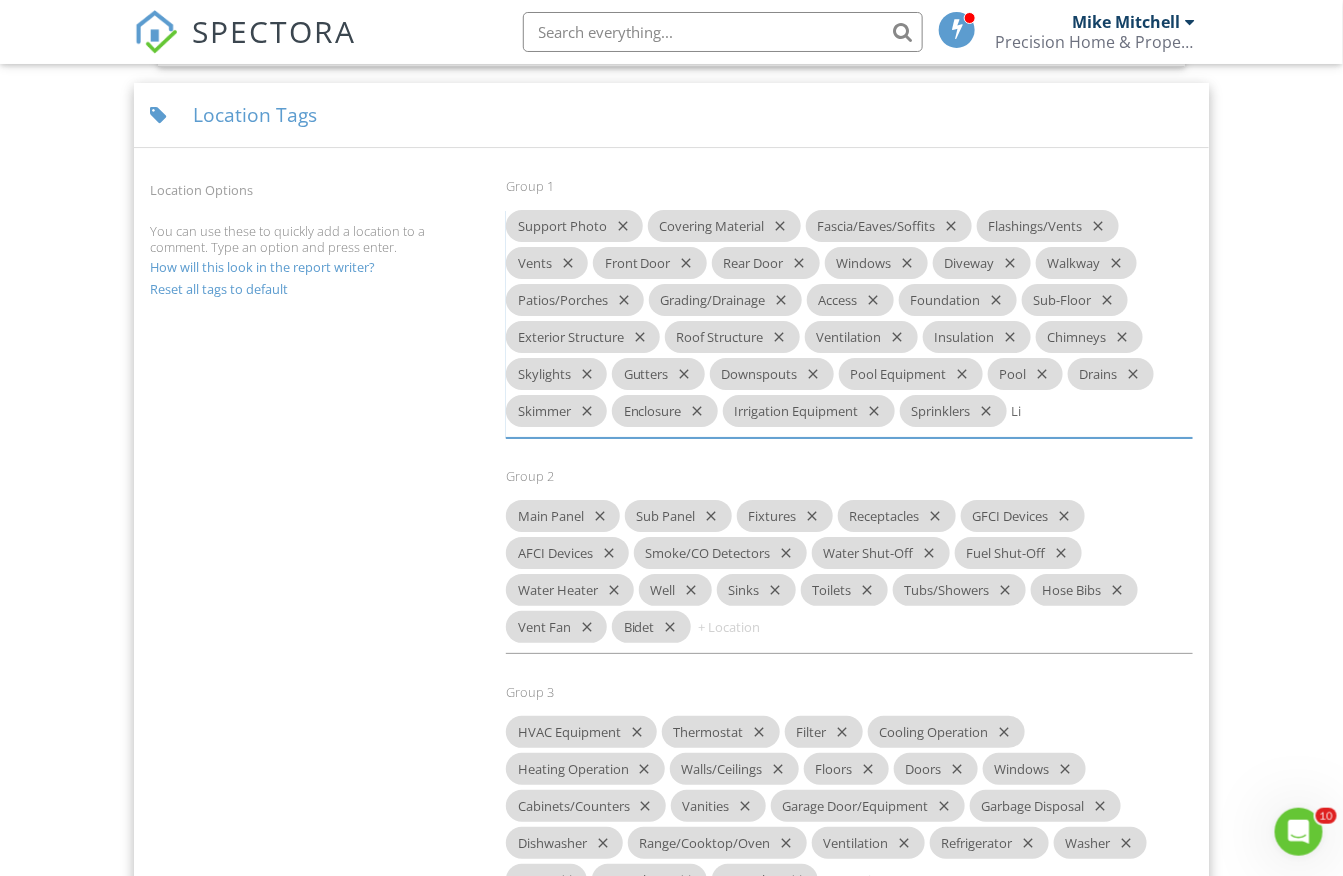 type on "L" 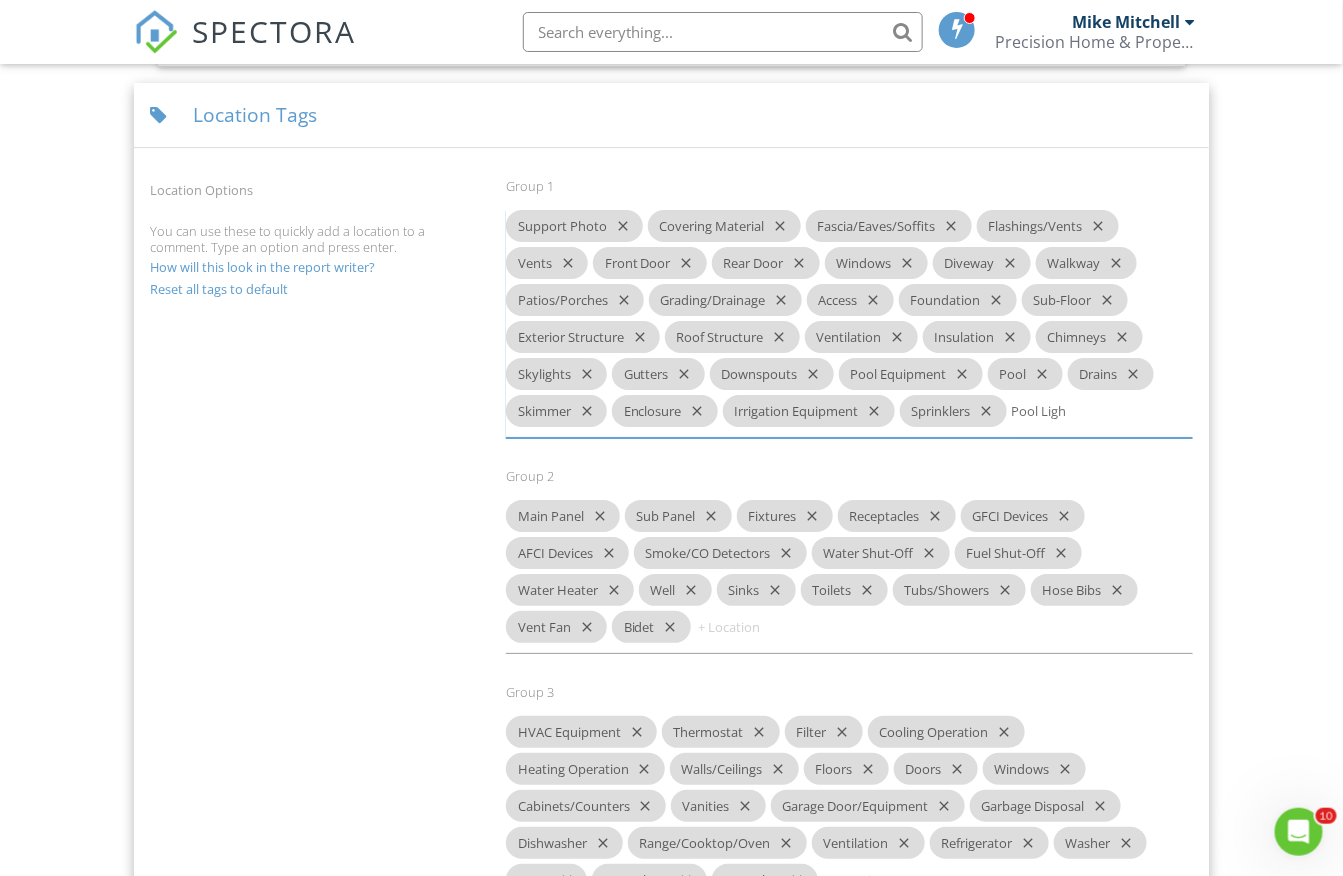 type on "Pool Light" 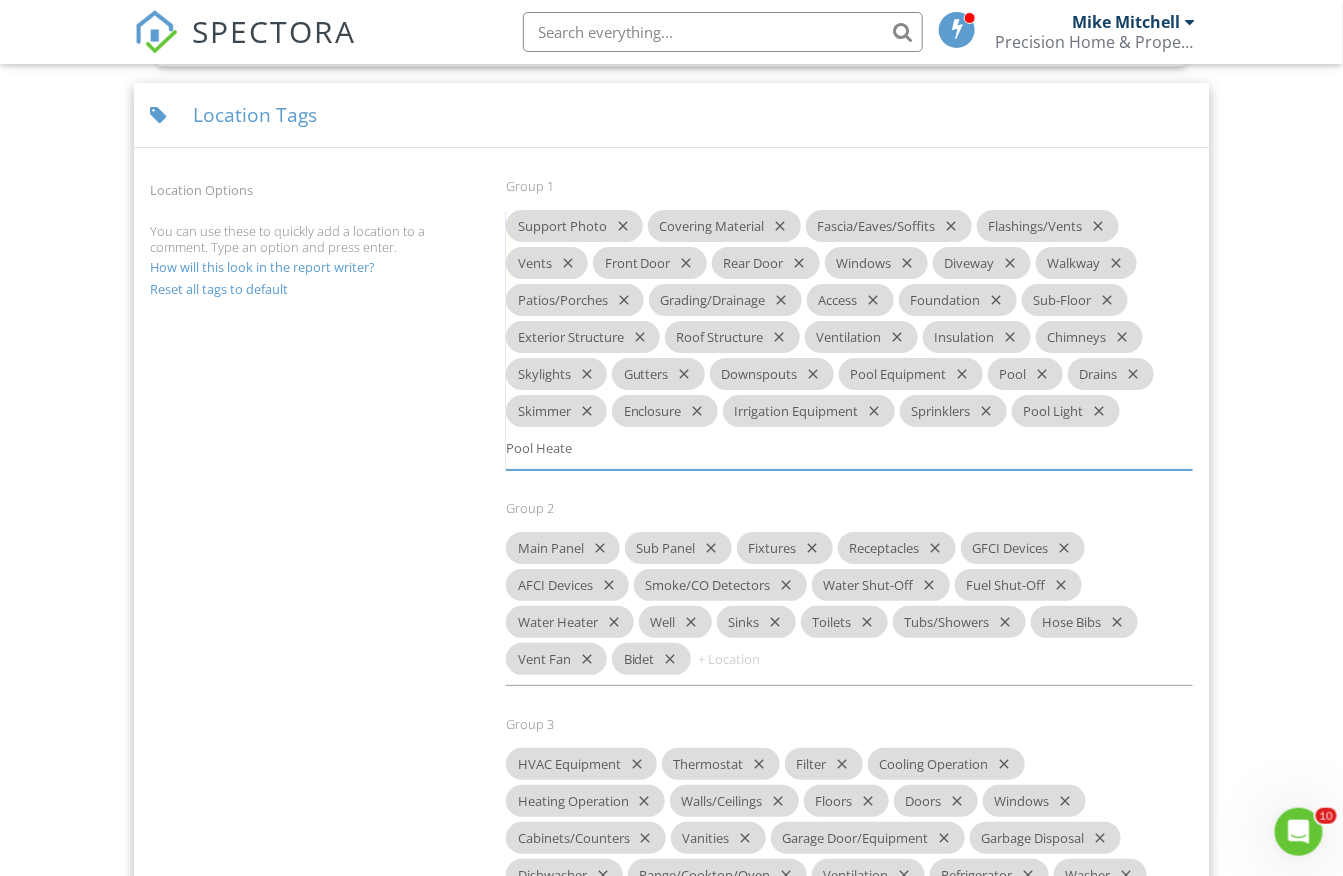 type on "Pool Heater" 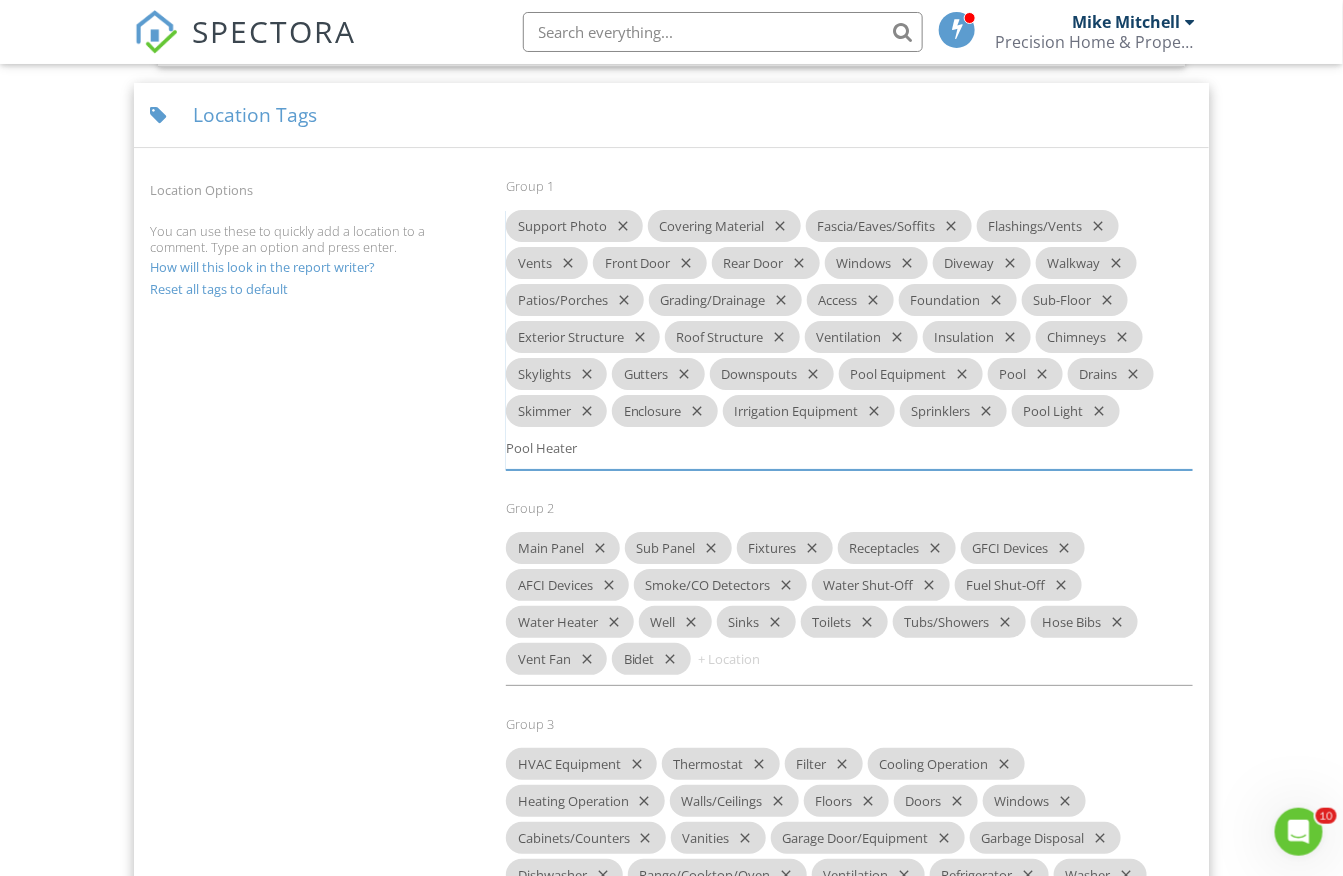 type 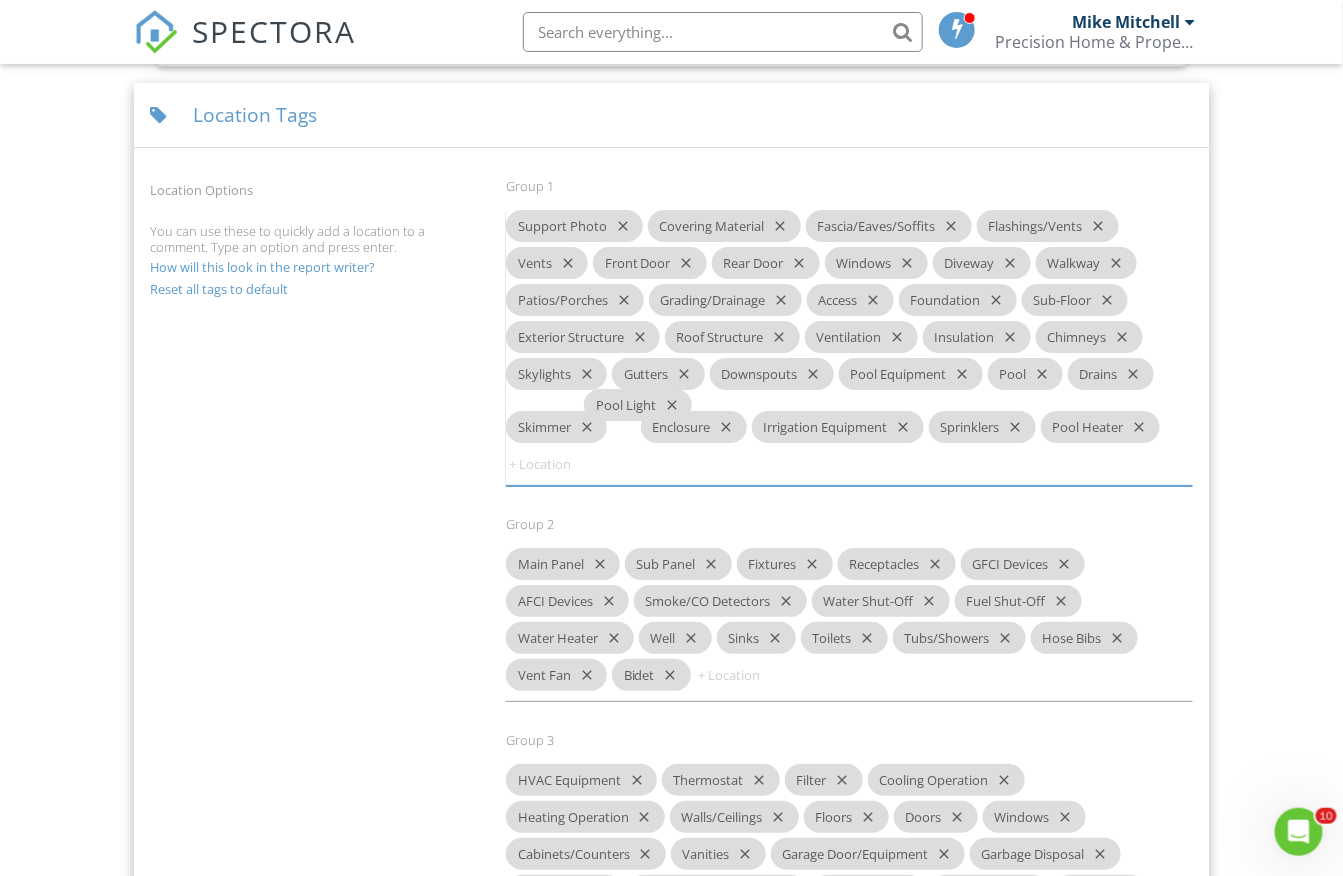 drag, startPoint x: 1074, startPoint y: 394, endPoint x: 641, endPoint y: 404, distance: 433.11545 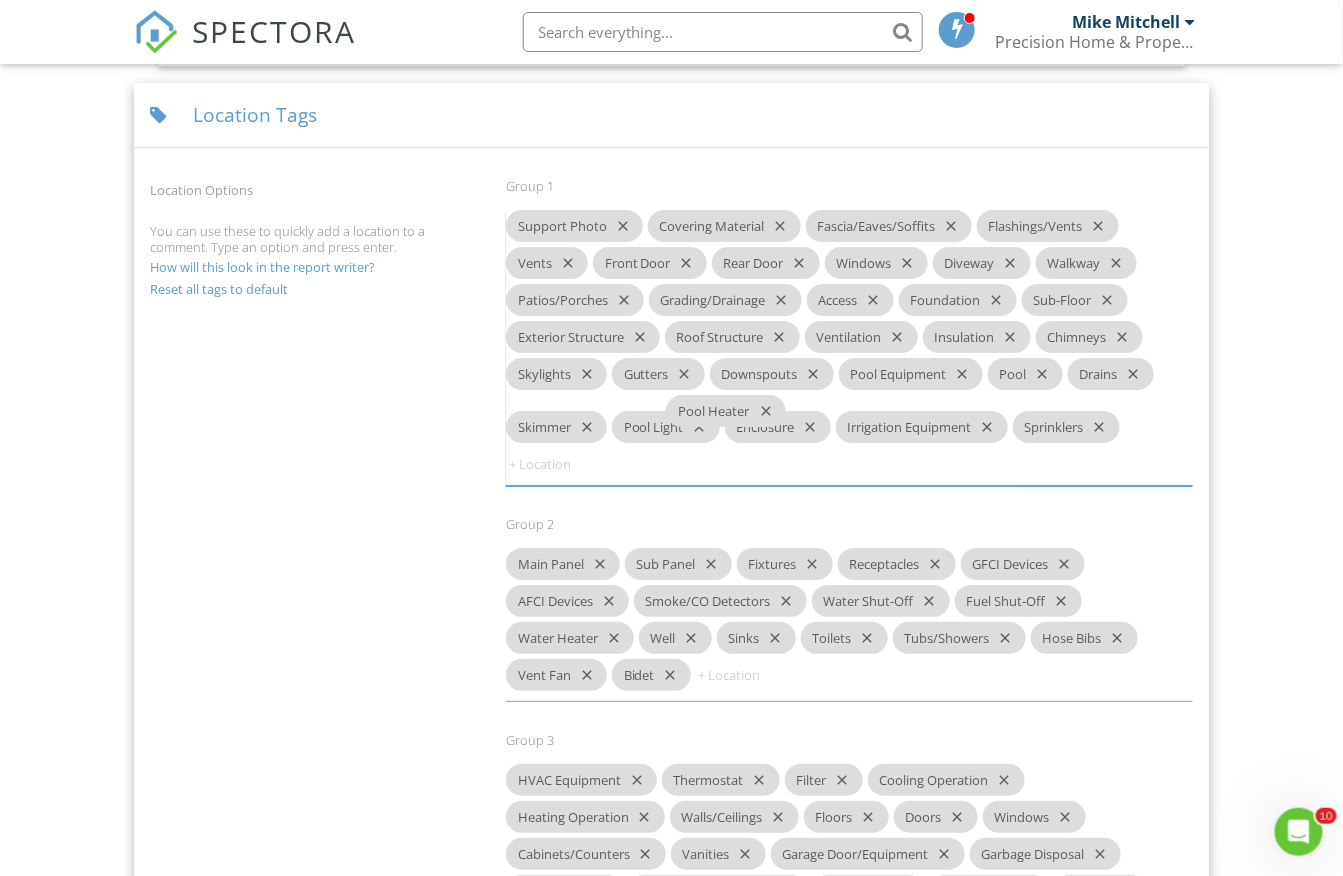 drag, startPoint x: 539, startPoint y: 436, endPoint x: 701, endPoint y: 414, distance: 163.487 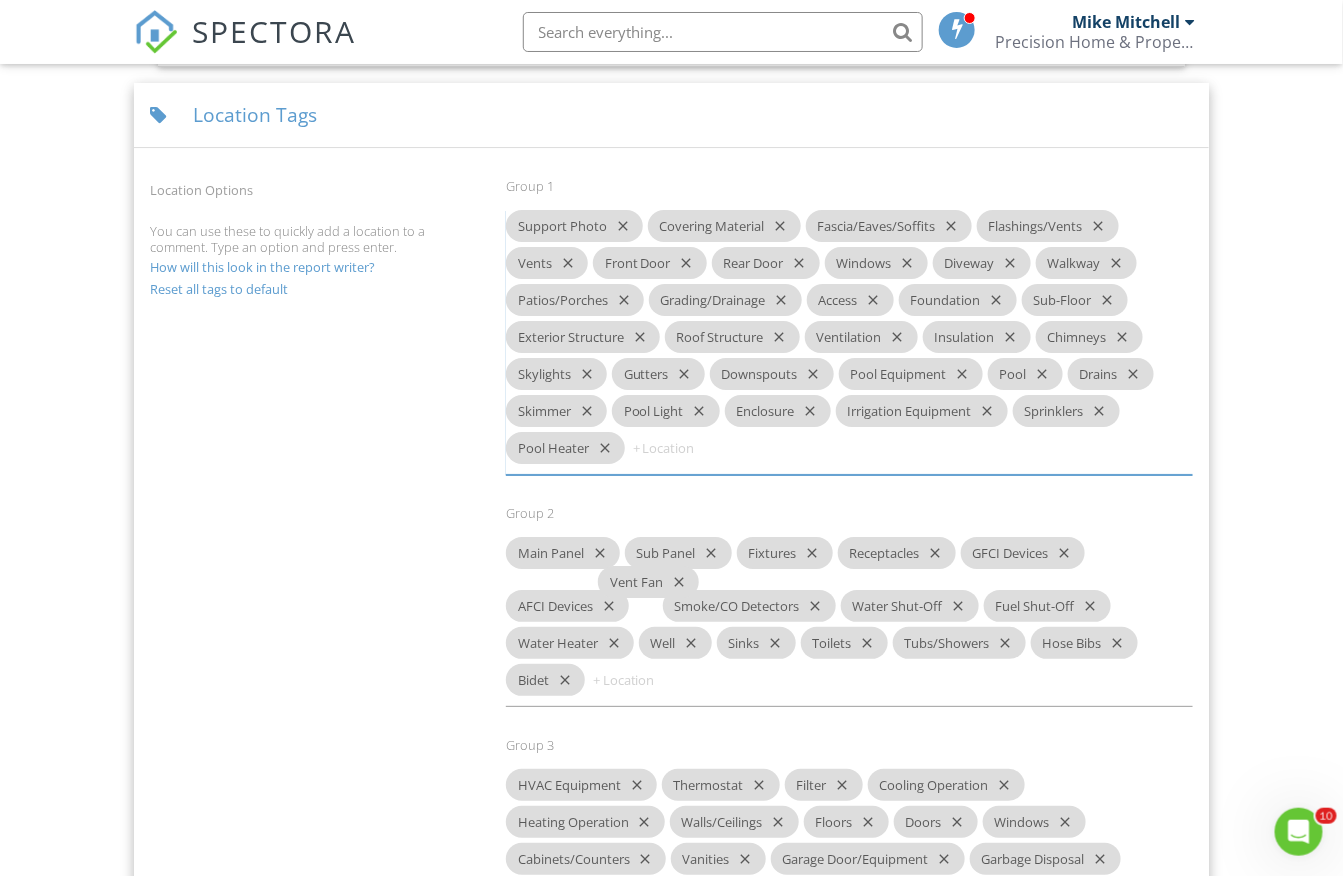 drag, startPoint x: 551, startPoint y: 648, endPoint x: 643, endPoint y: 583, distance: 112.64546 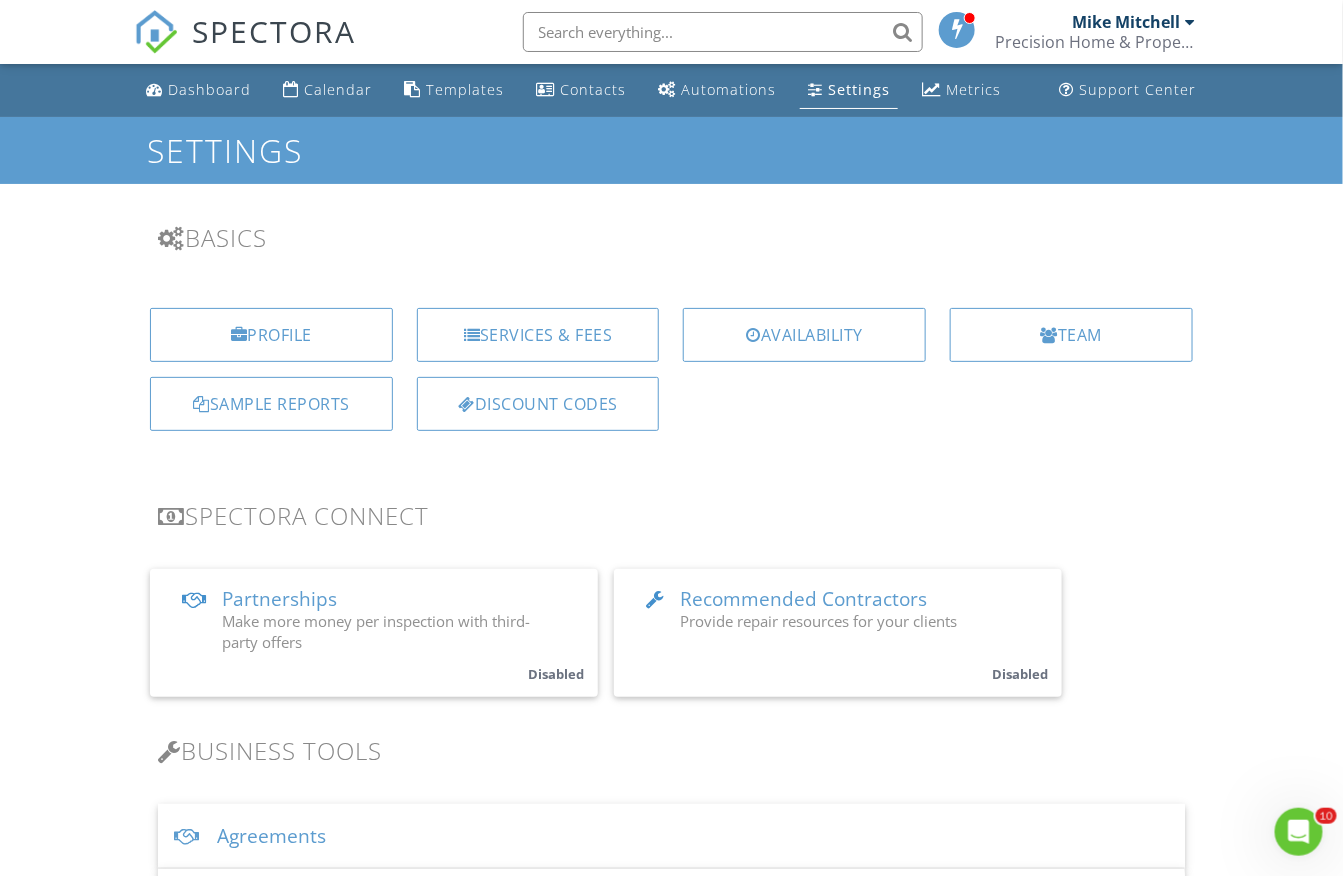 scroll, scrollTop: 0, scrollLeft: 0, axis: both 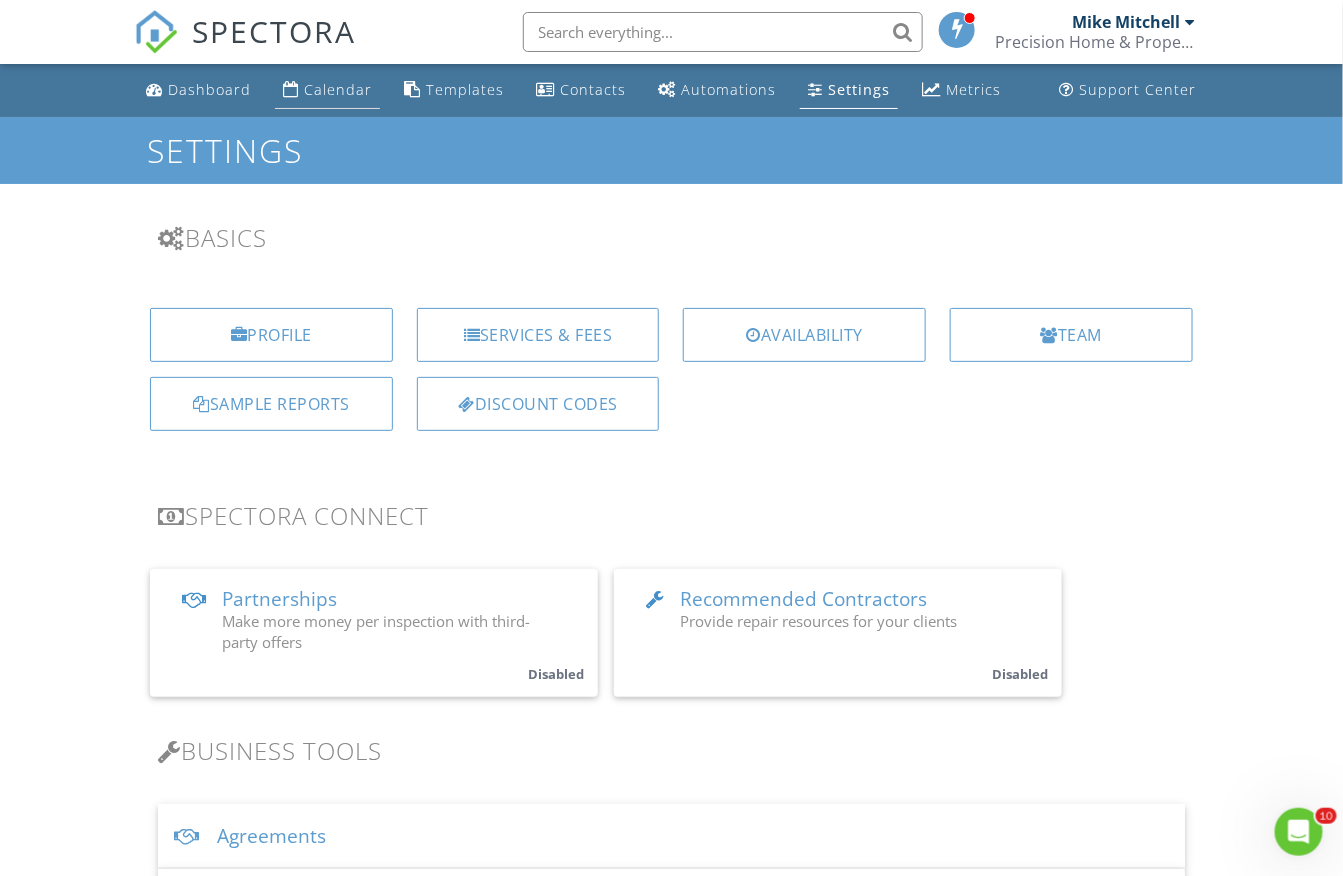 click on "Calendar" at bounding box center [338, 89] 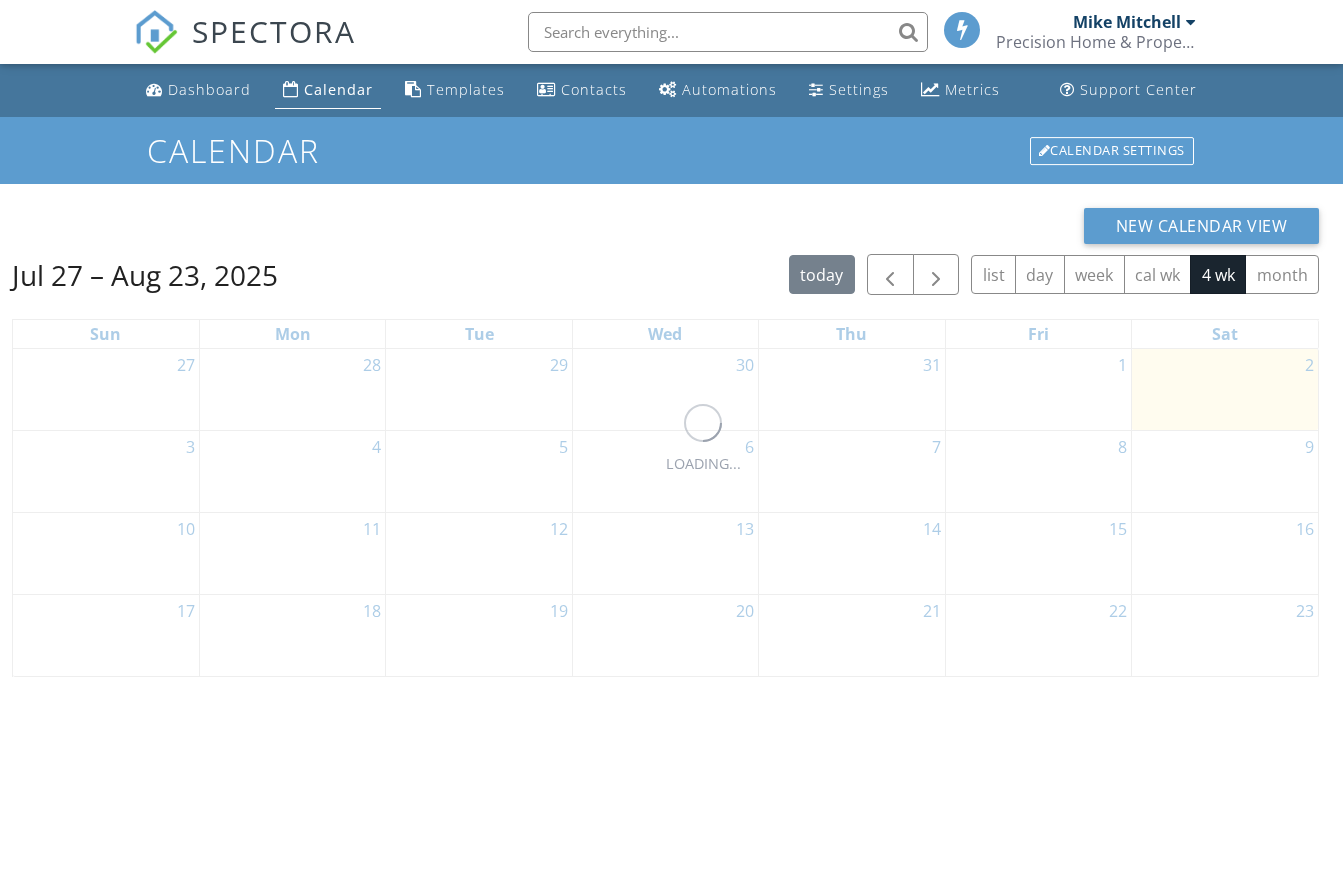 scroll, scrollTop: 0, scrollLeft: 0, axis: both 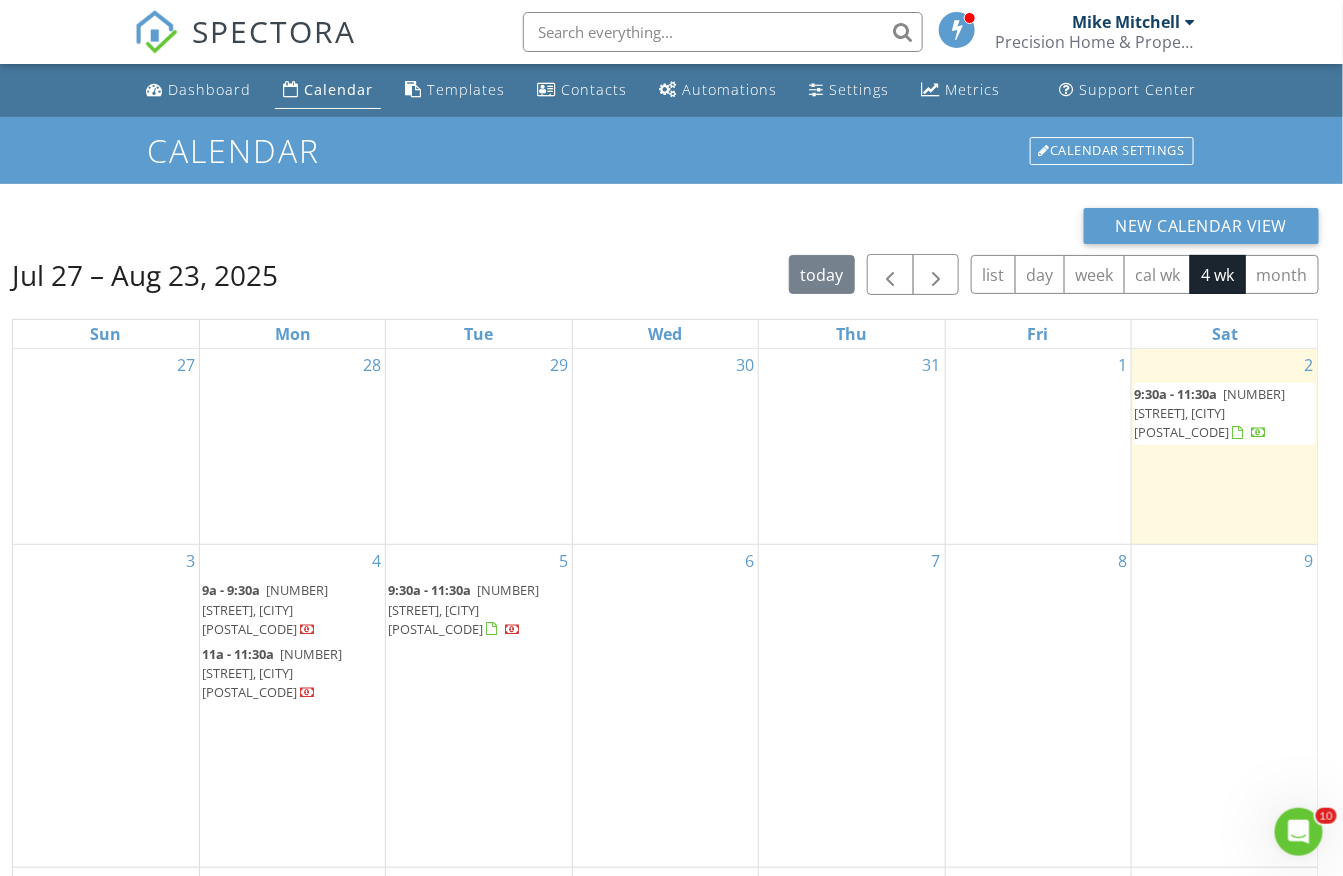 click on "SPECTORA" at bounding box center [274, 31] 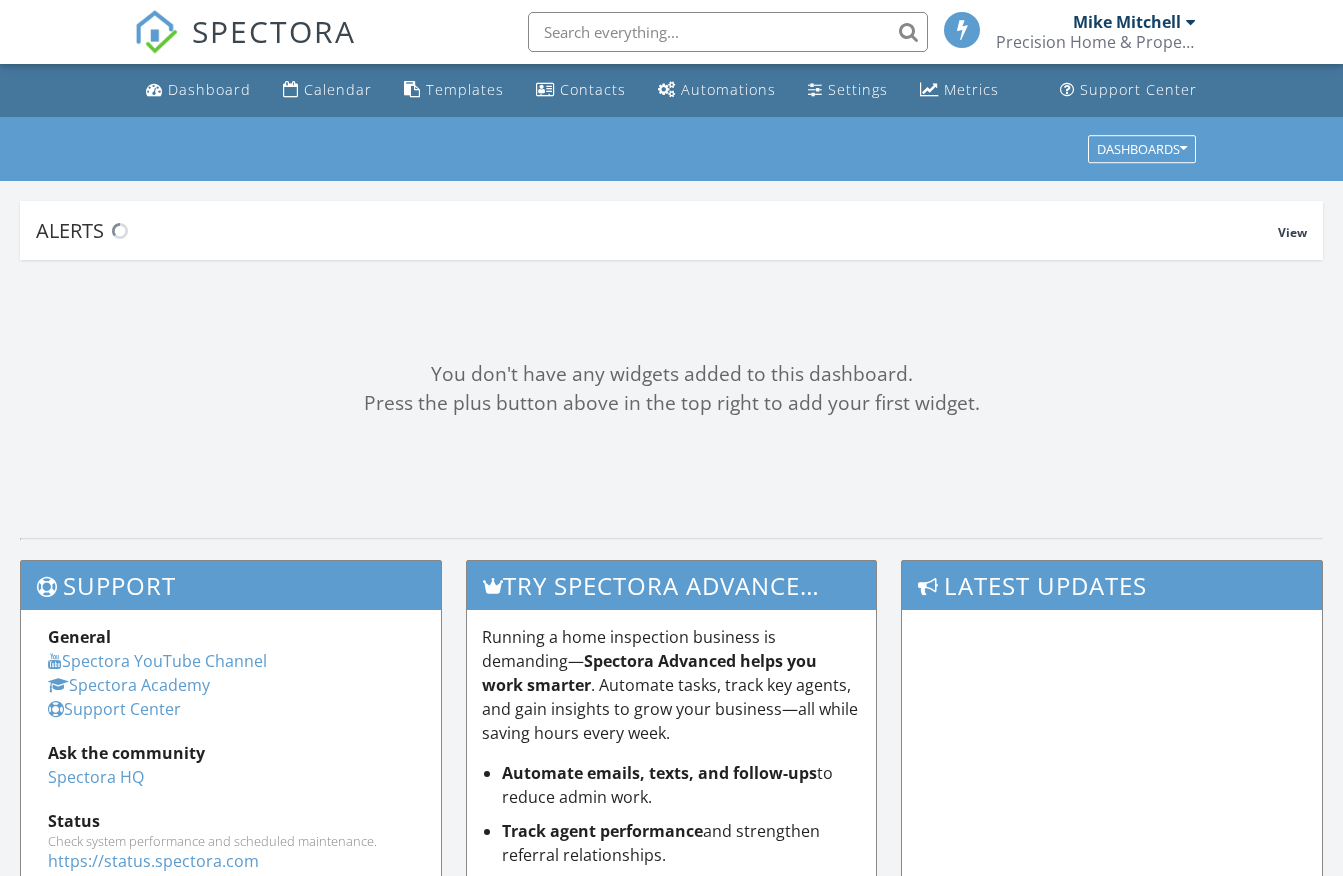scroll, scrollTop: 0, scrollLeft: 0, axis: both 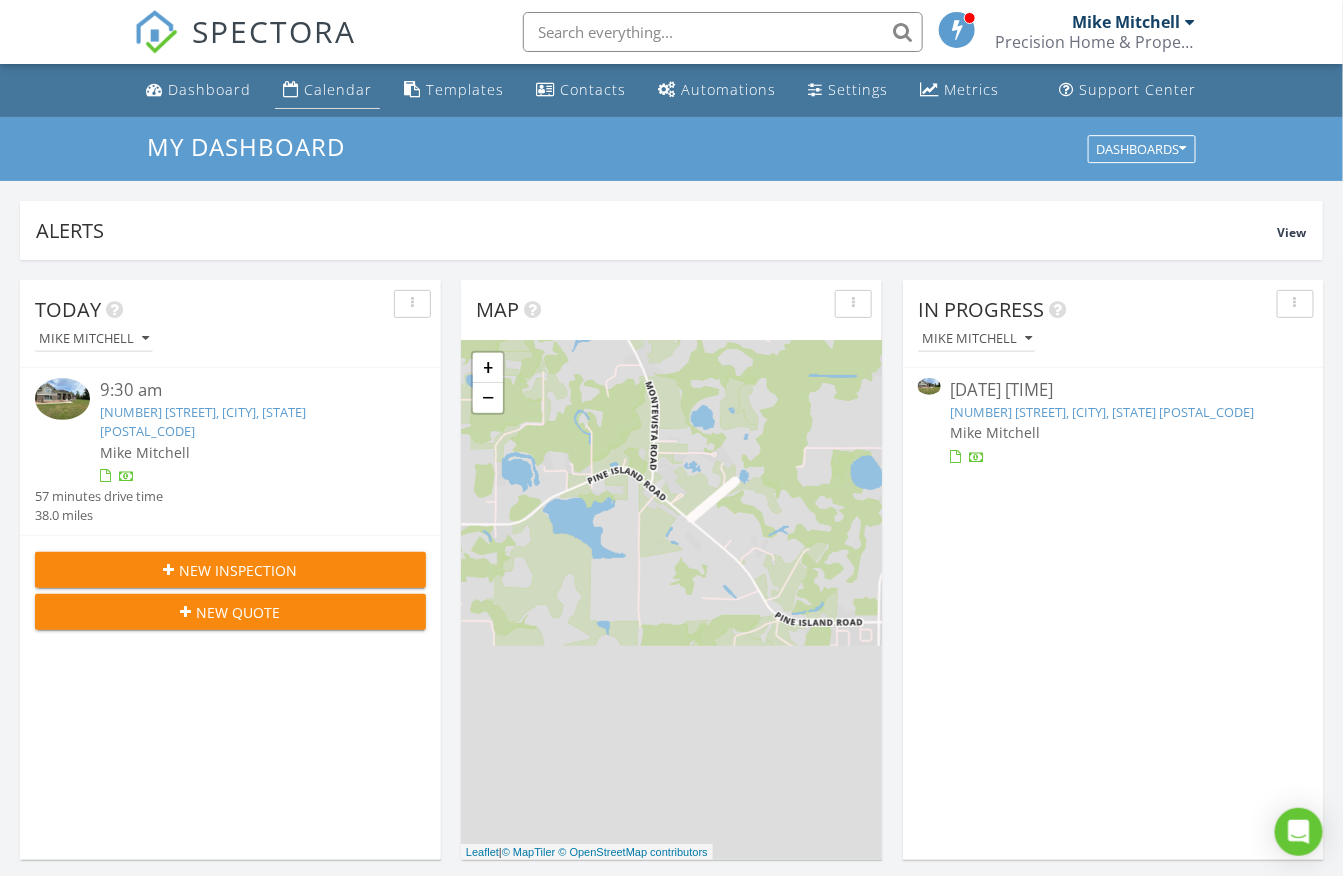 click on "Calendar" at bounding box center (338, 89) 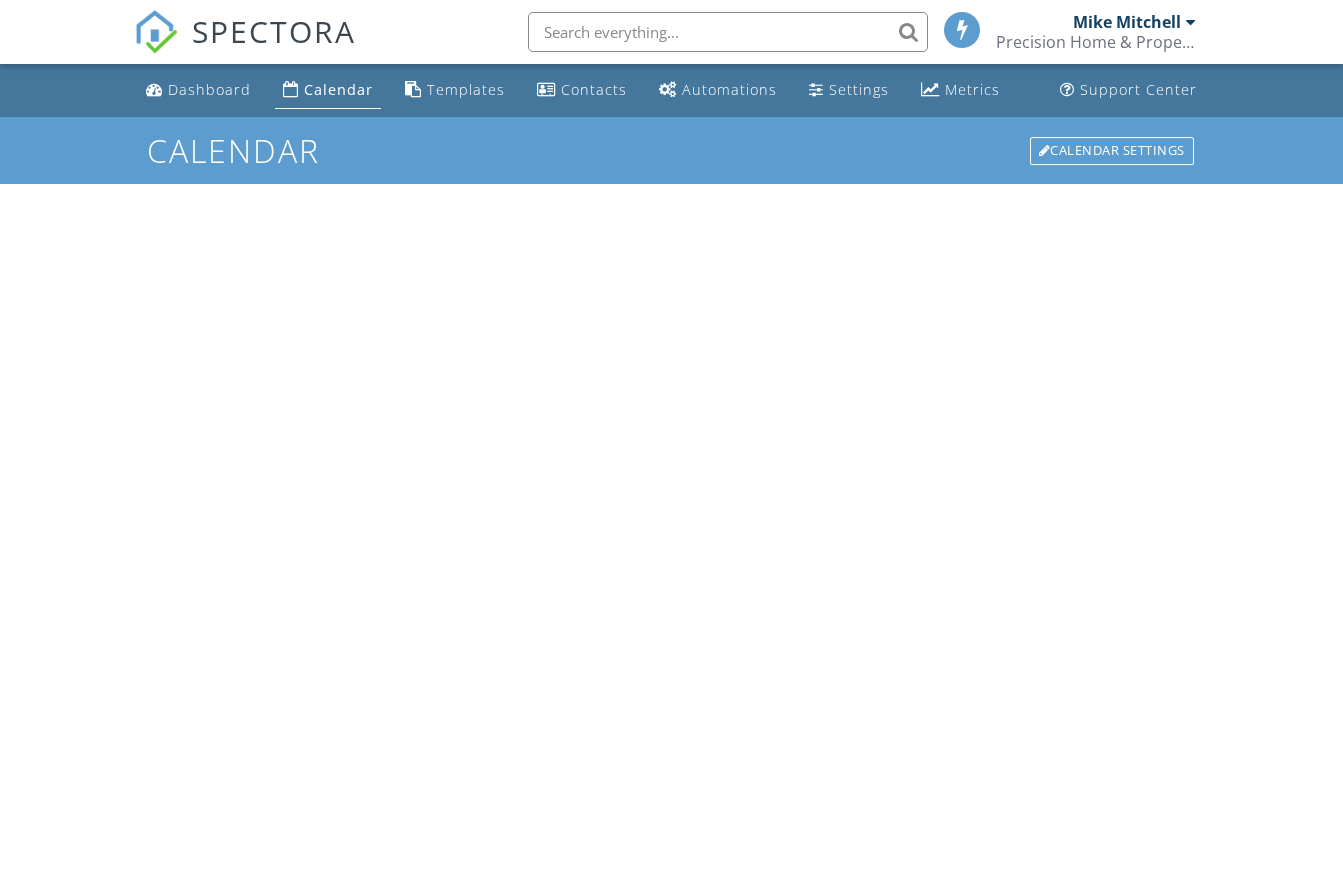 scroll, scrollTop: 0, scrollLeft: 0, axis: both 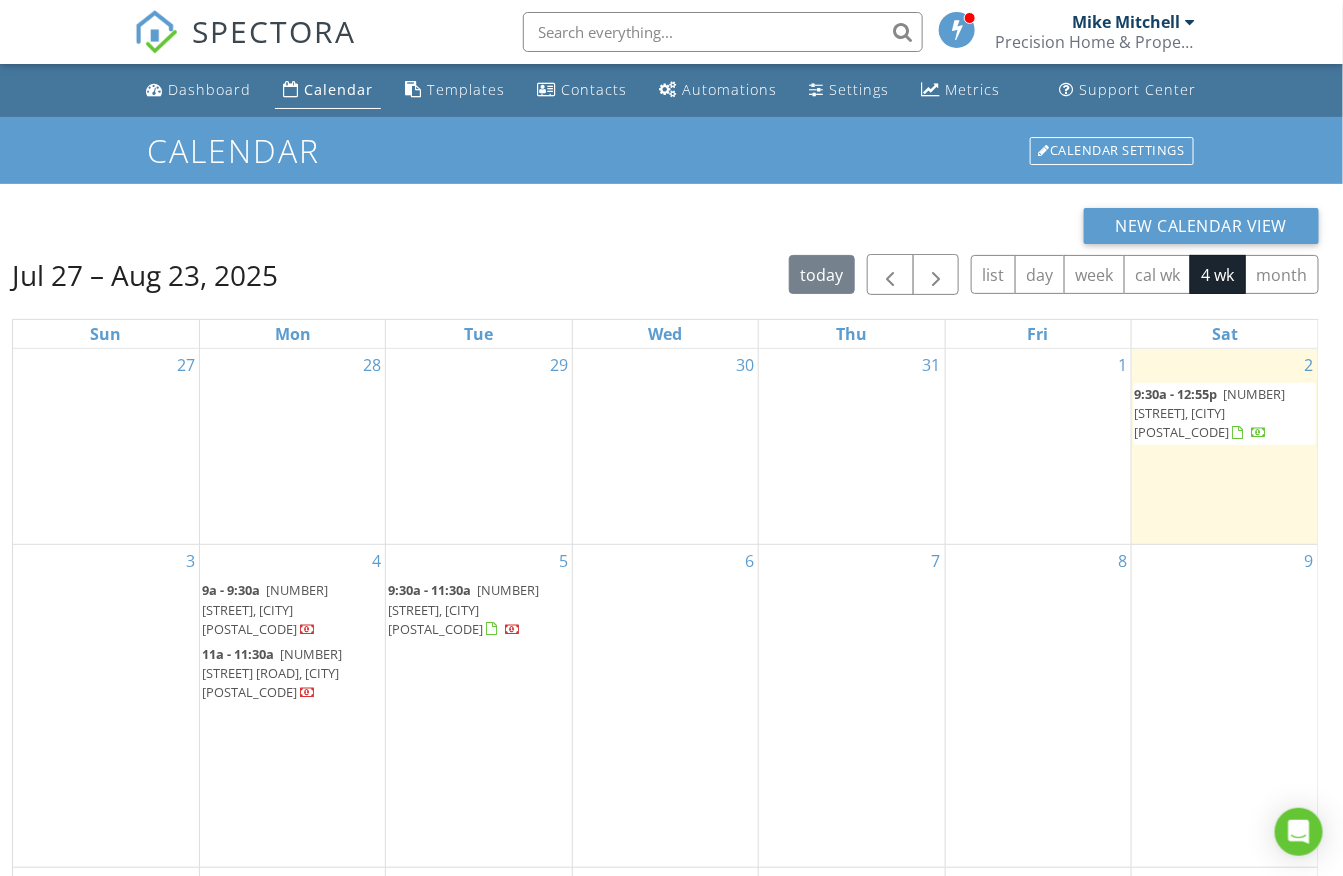 click on "[TIME] - [TIME]
[NUMBER] [STREET], [CITY] [POSTAL_CODE]" at bounding box center (1225, 414) 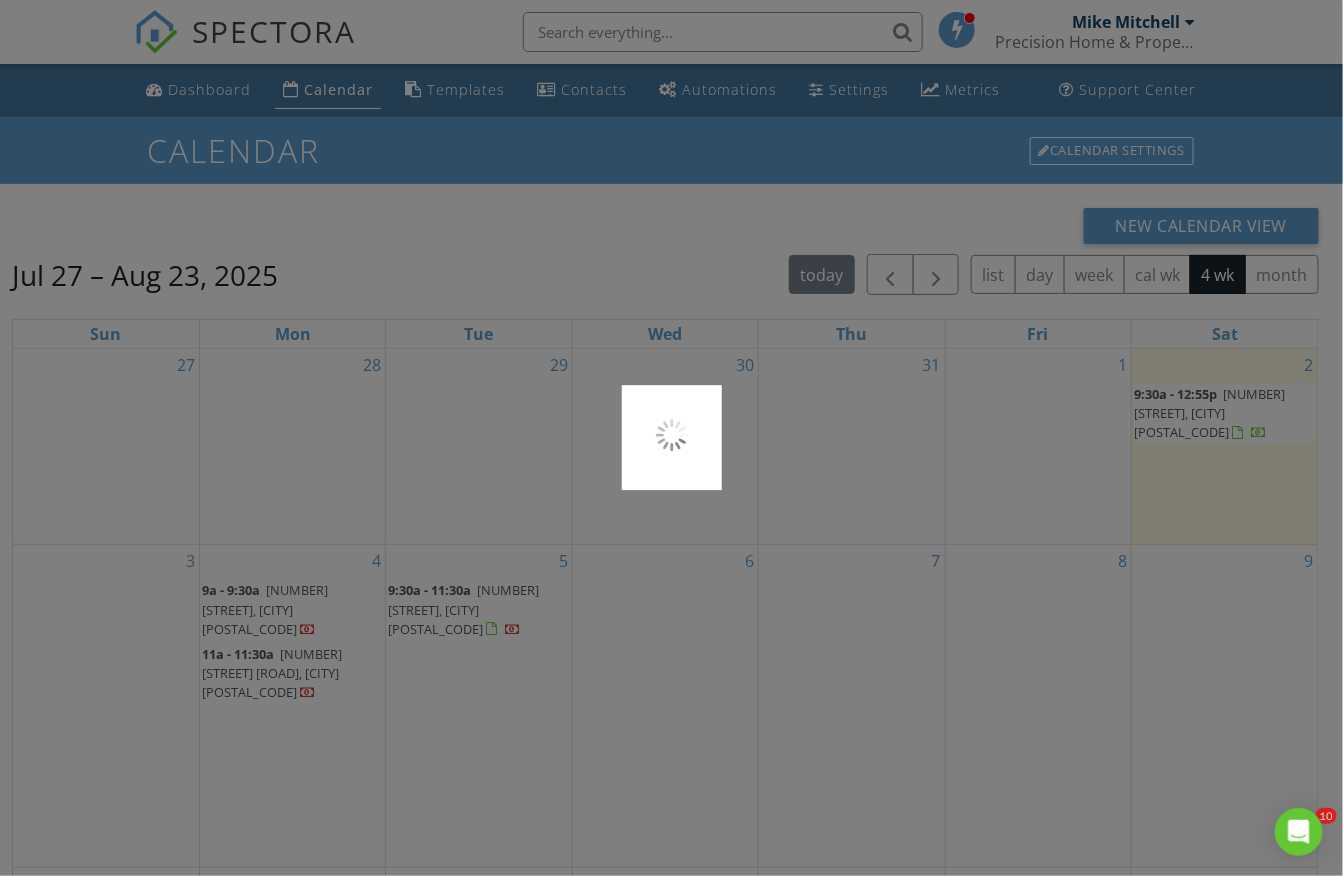click at bounding box center [671, 438] 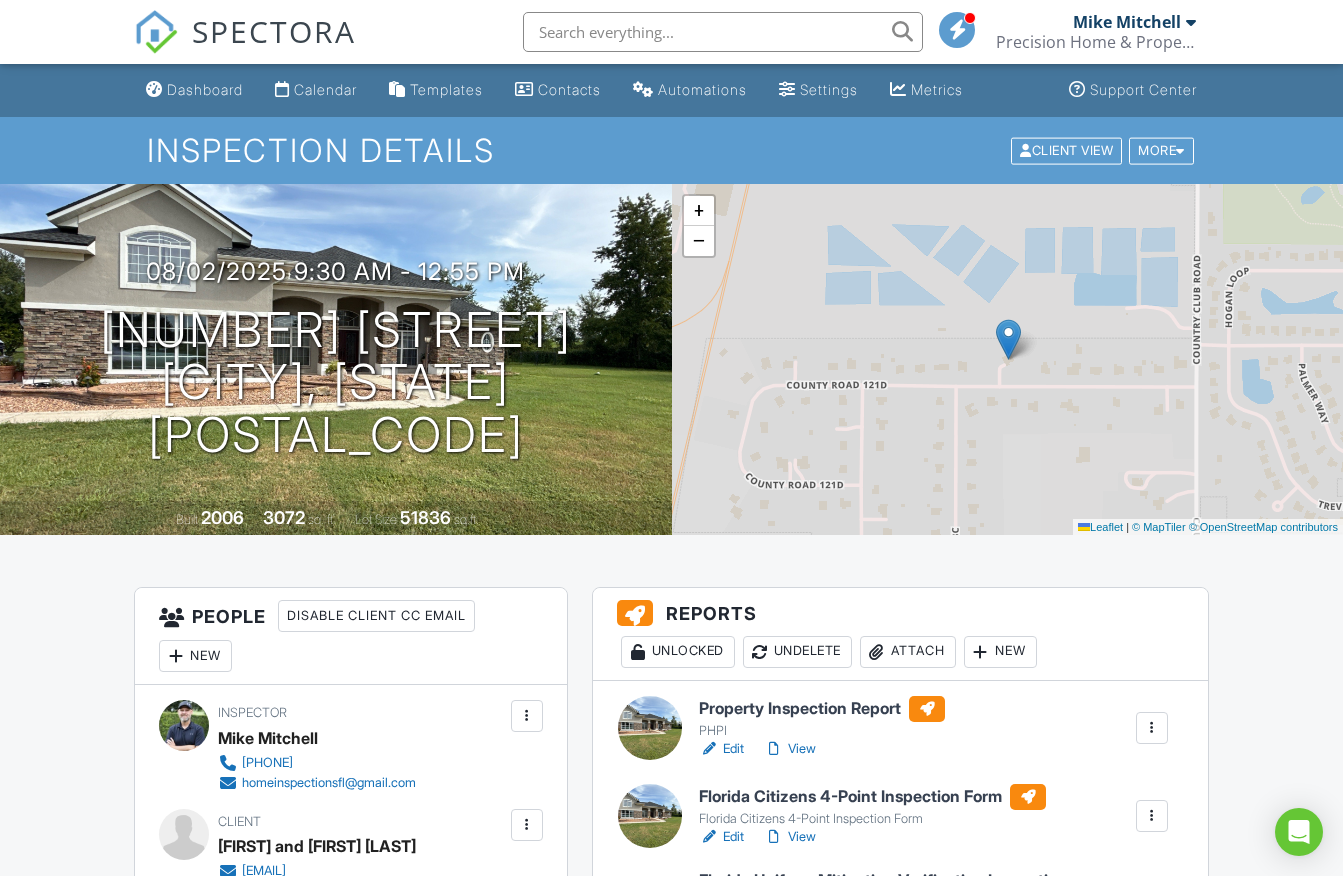 scroll, scrollTop: 0, scrollLeft: 0, axis: both 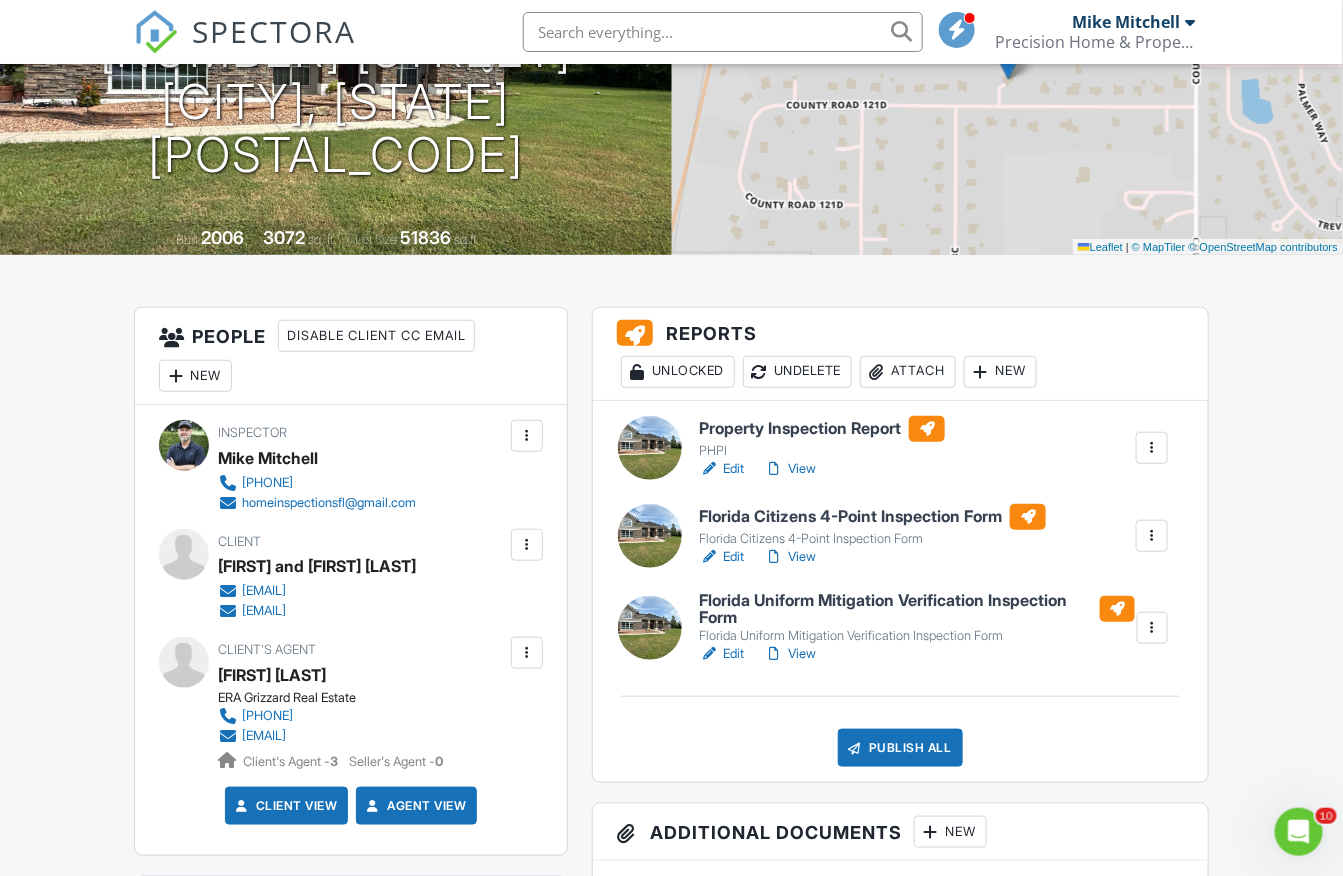 click on "Attach" at bounding box center [908, 372] 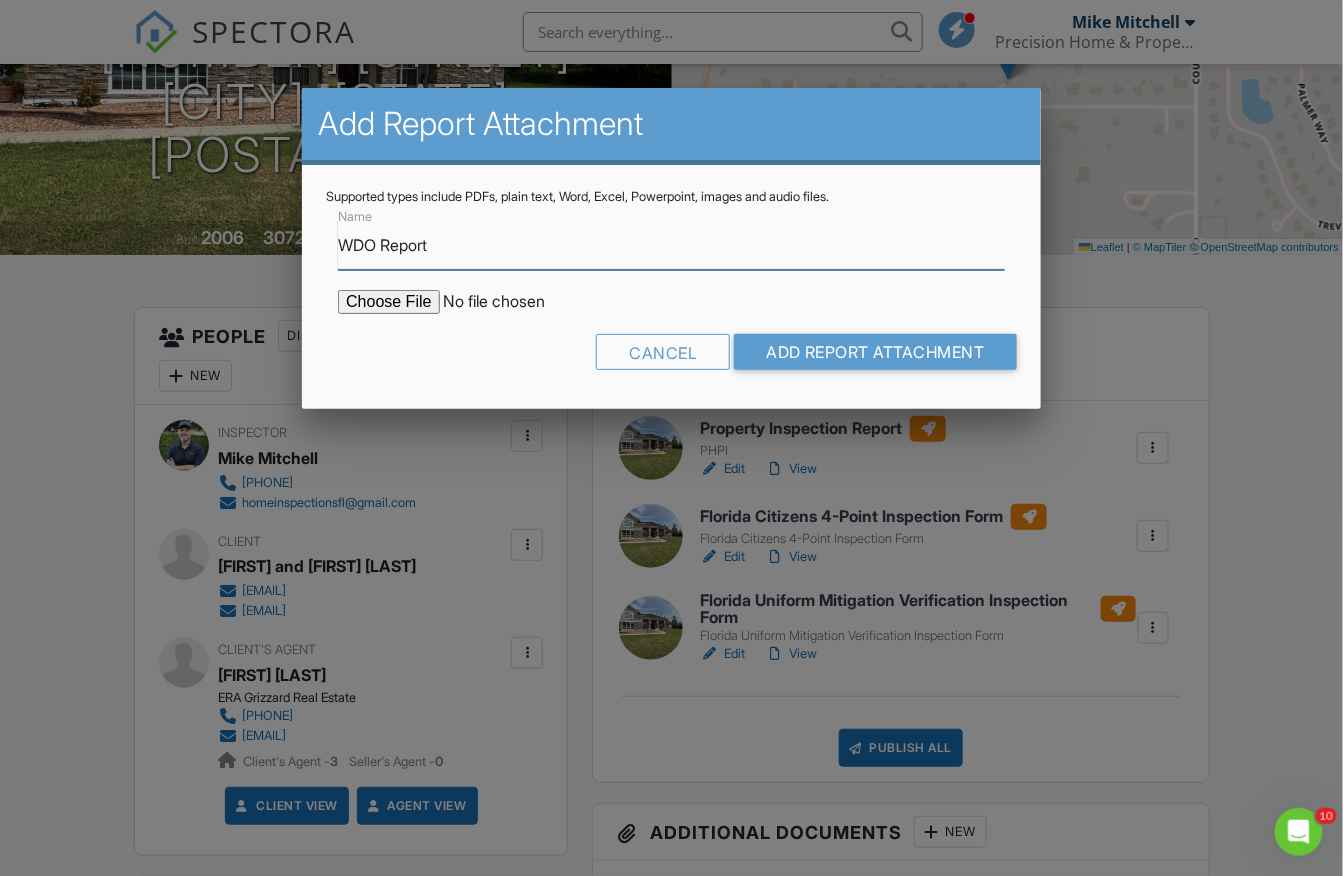 type on "WDO Report" 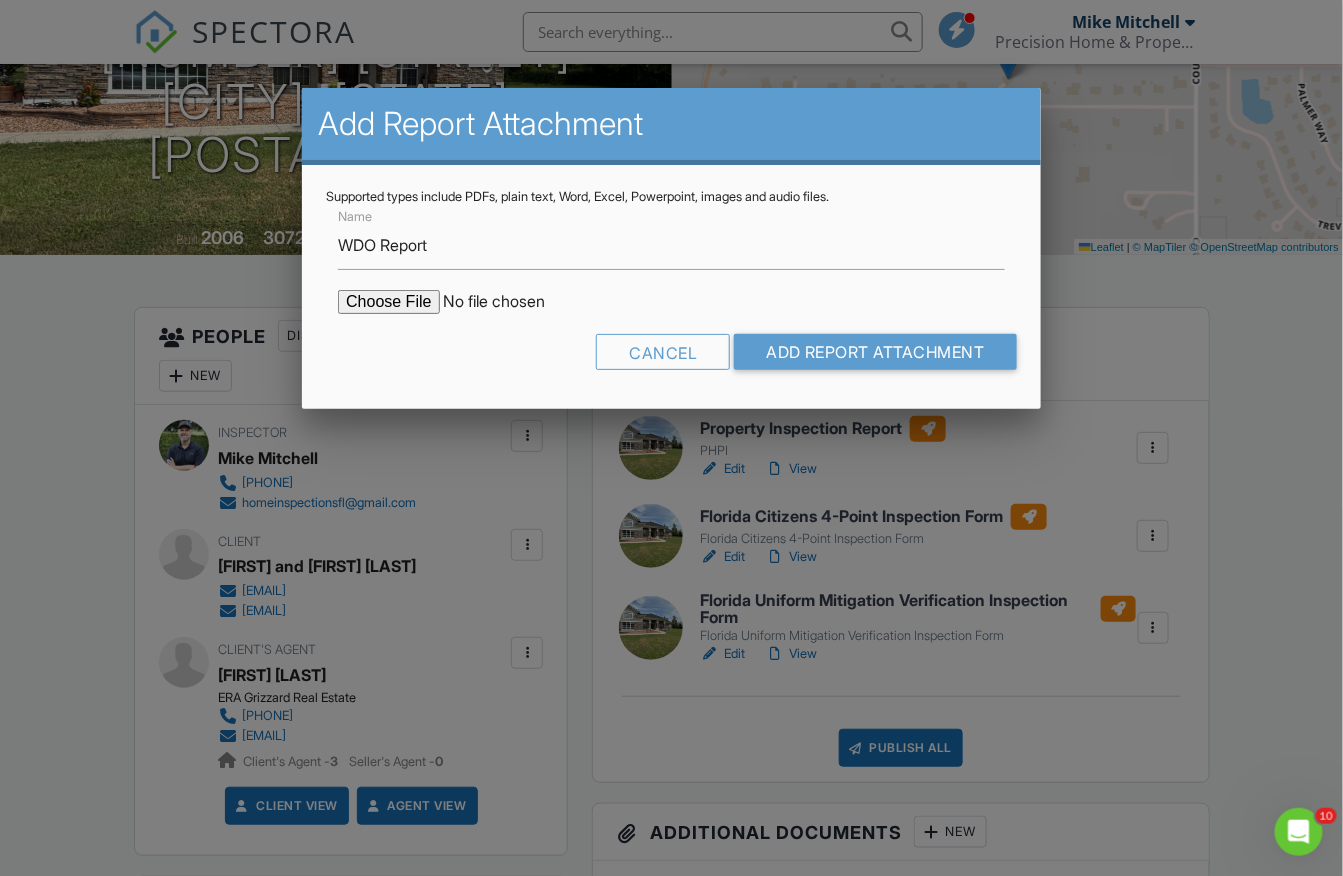 click at bounding box center (508, 302) 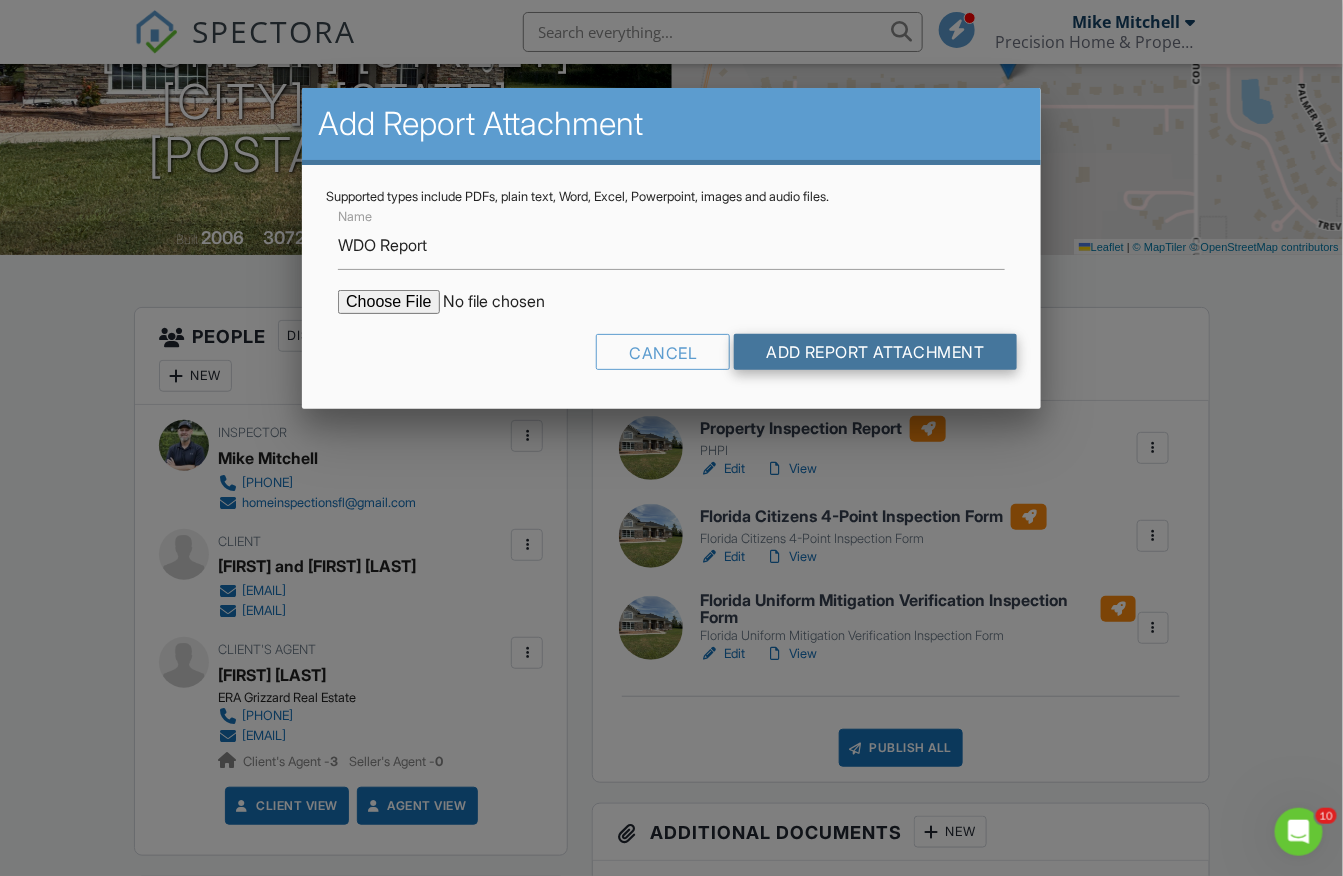click on "Add Report Attachment" at bounding box center (875, 352) 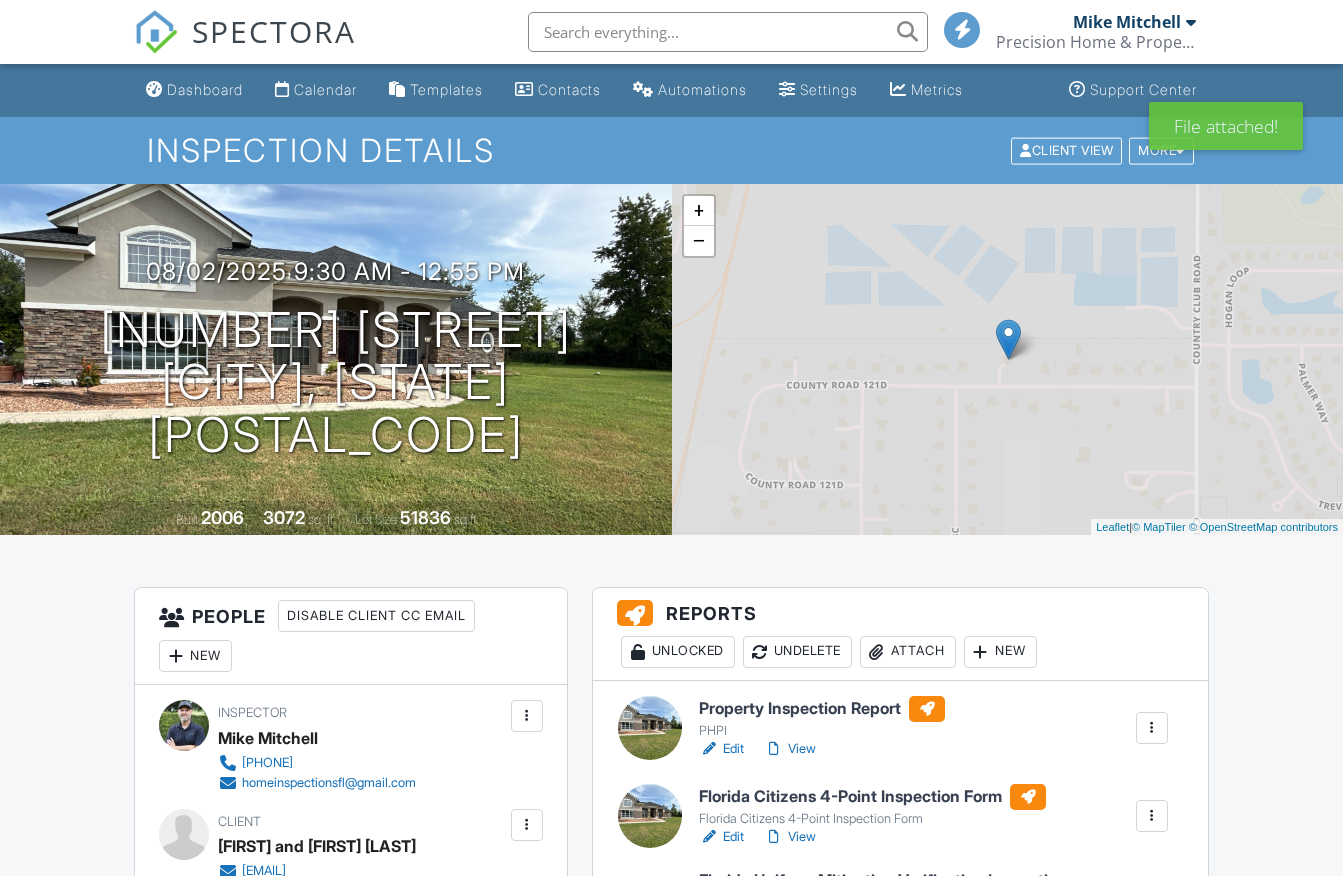 scroll, scrollTop: 0, scrollLeft: 0, axis: both 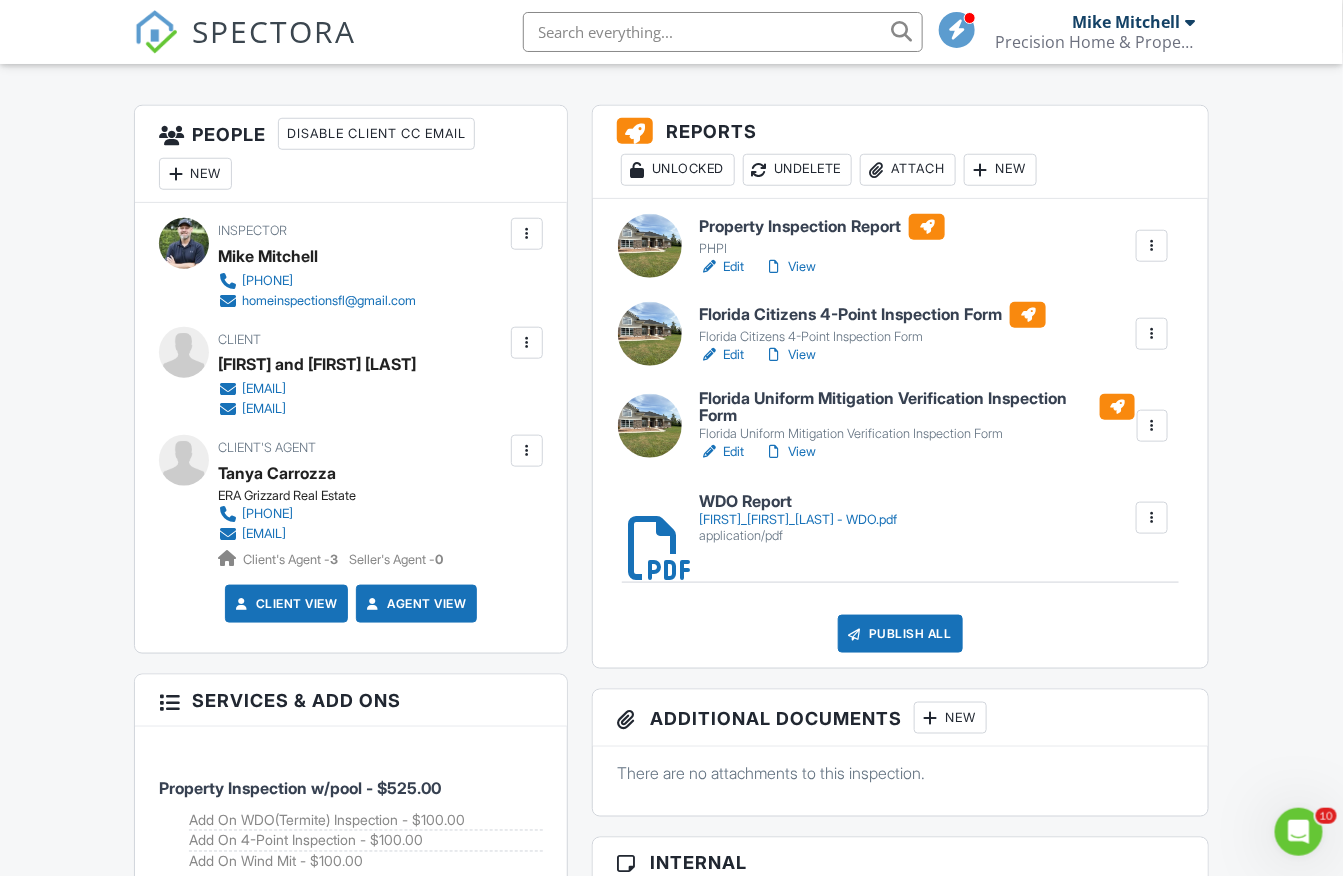 click on "Publish All" at bounding box center (900, 634) 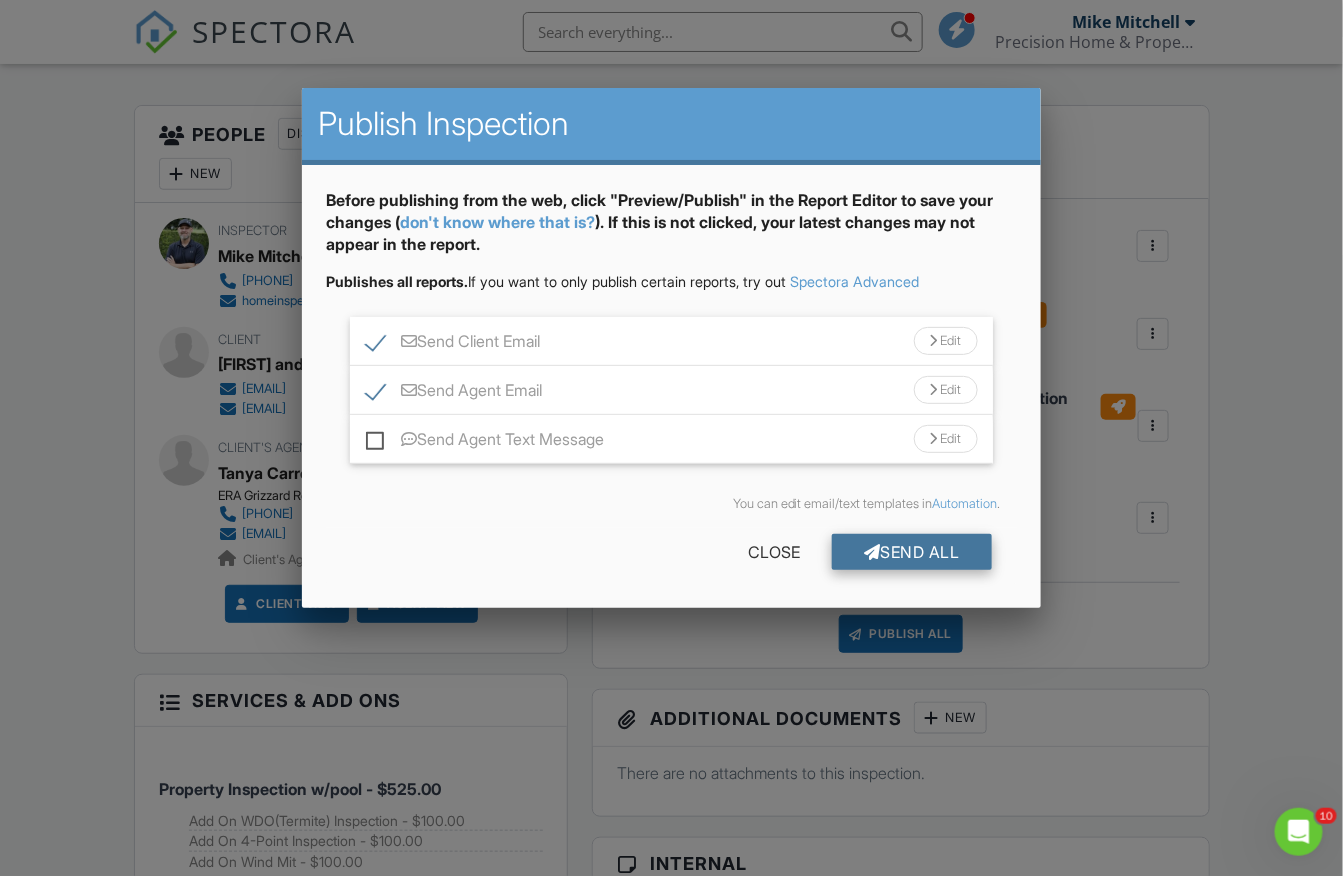 click on "Send All" at bounding box center [912, 552] 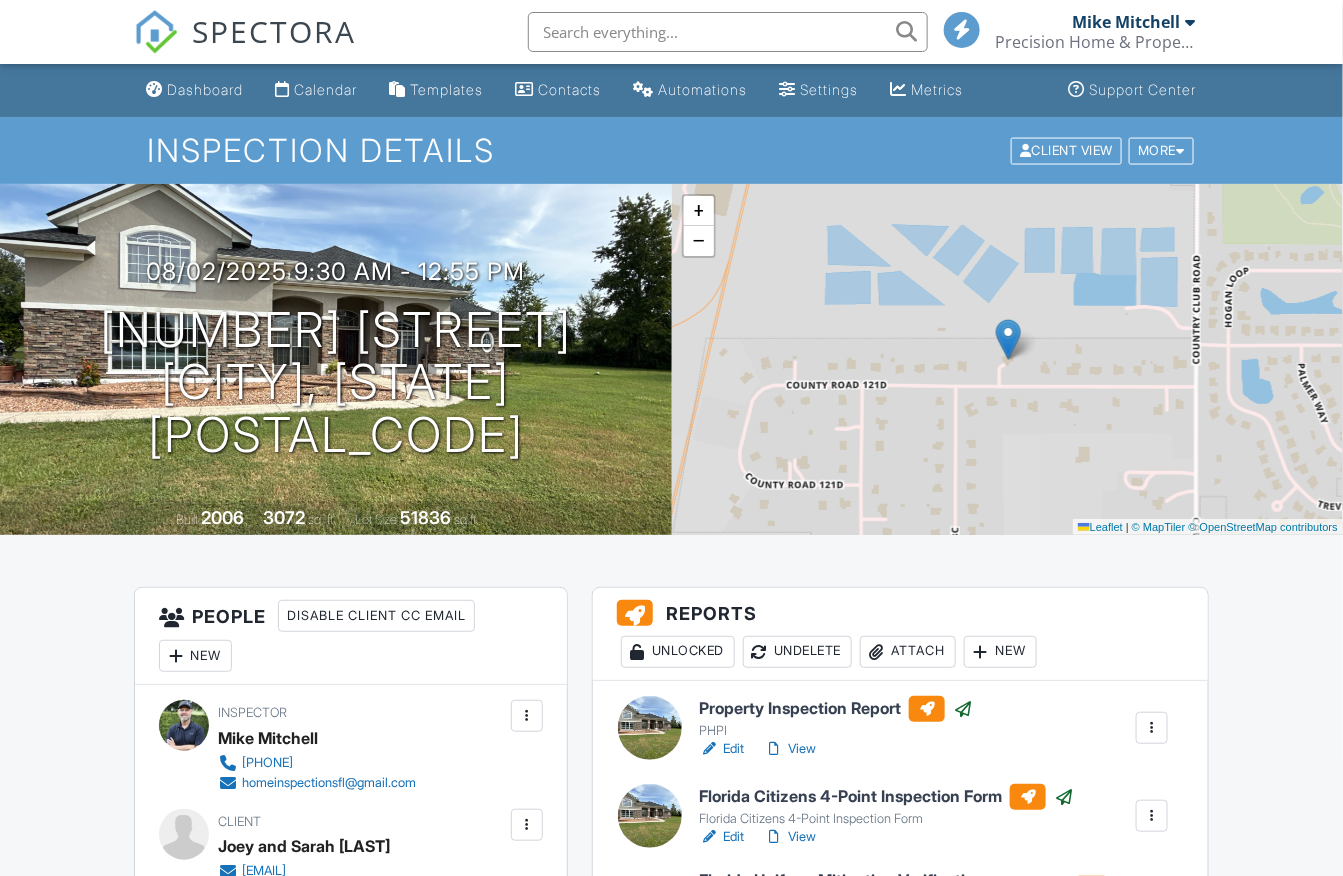 scroll, scrollTop: 482, scrollLeft: 0, axis: vertical 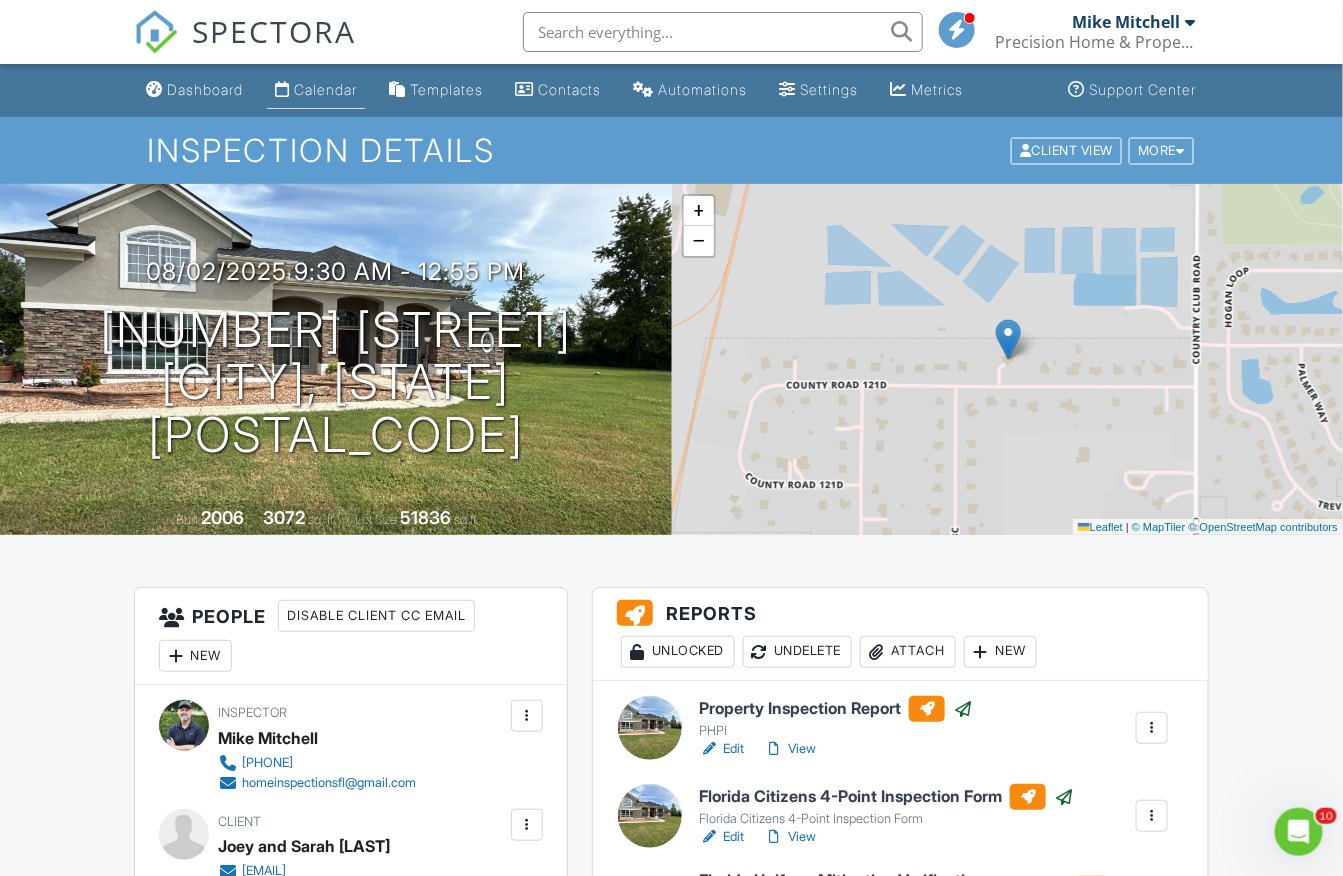 click on "Calendar" at bounding box center [316, 90] 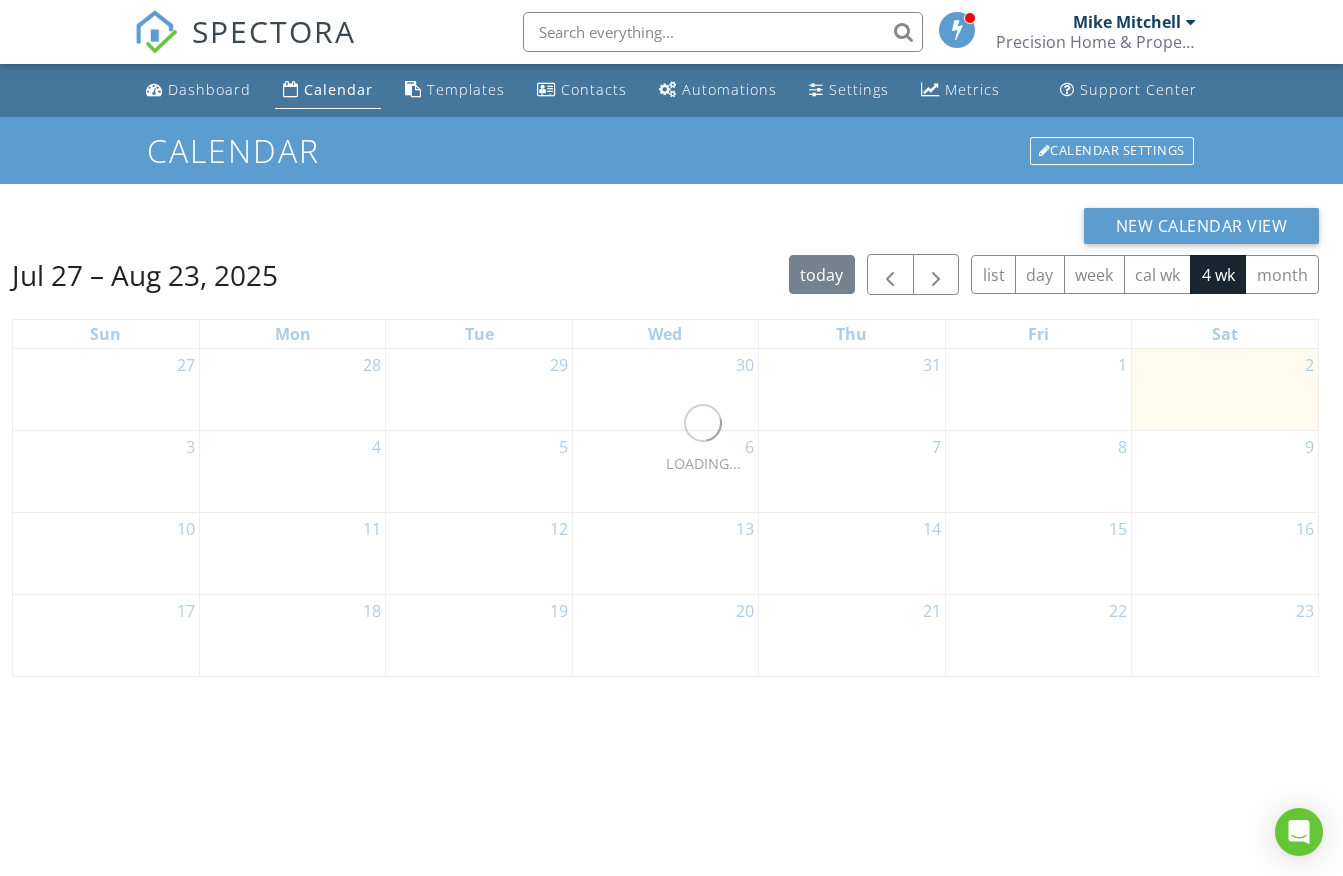 scroll, scrollTop: 0, scrollLeft: 0, axis: both 